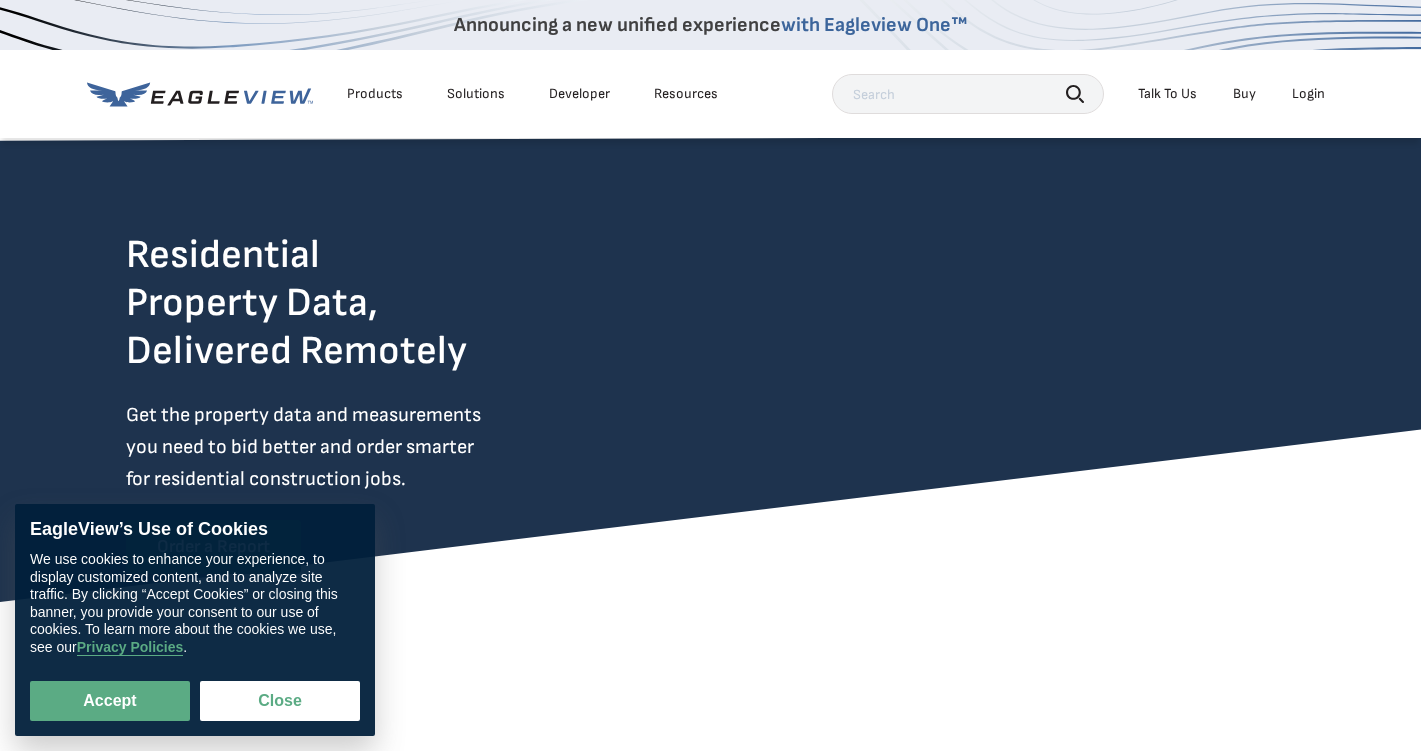 scroll, scrollTop: 0, scrollLeft: 0, axis: both 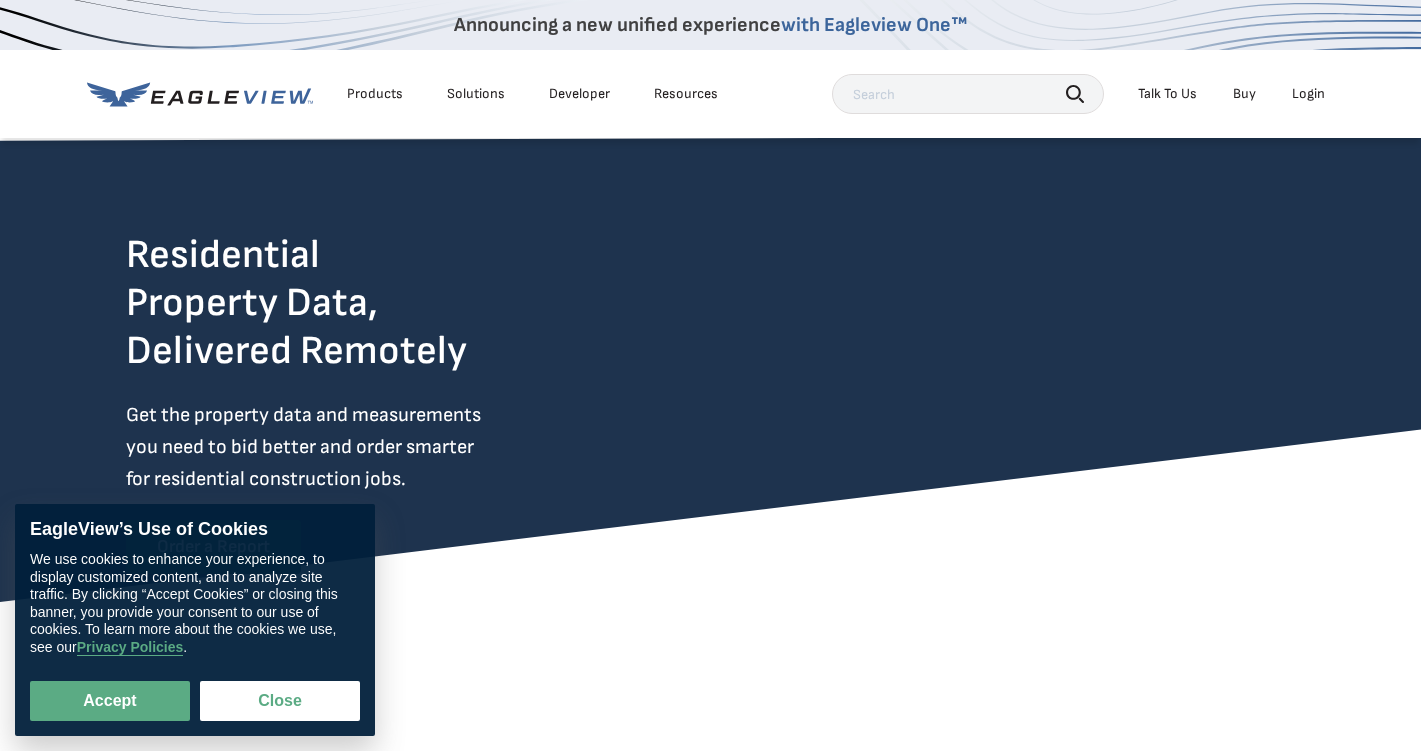 click on "Login" at bounding box center [1308, 94] 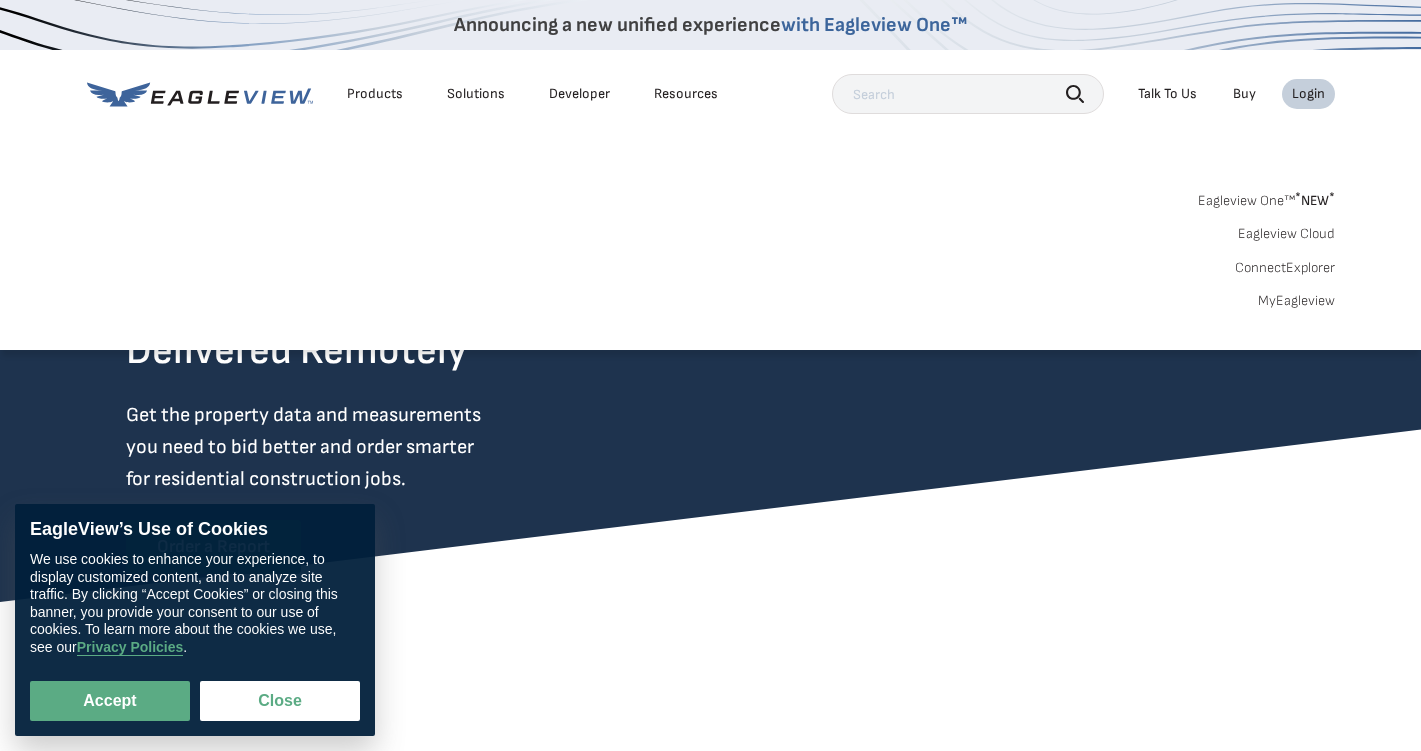 click on "MyEagleview" at bounding box center (1296, 301) 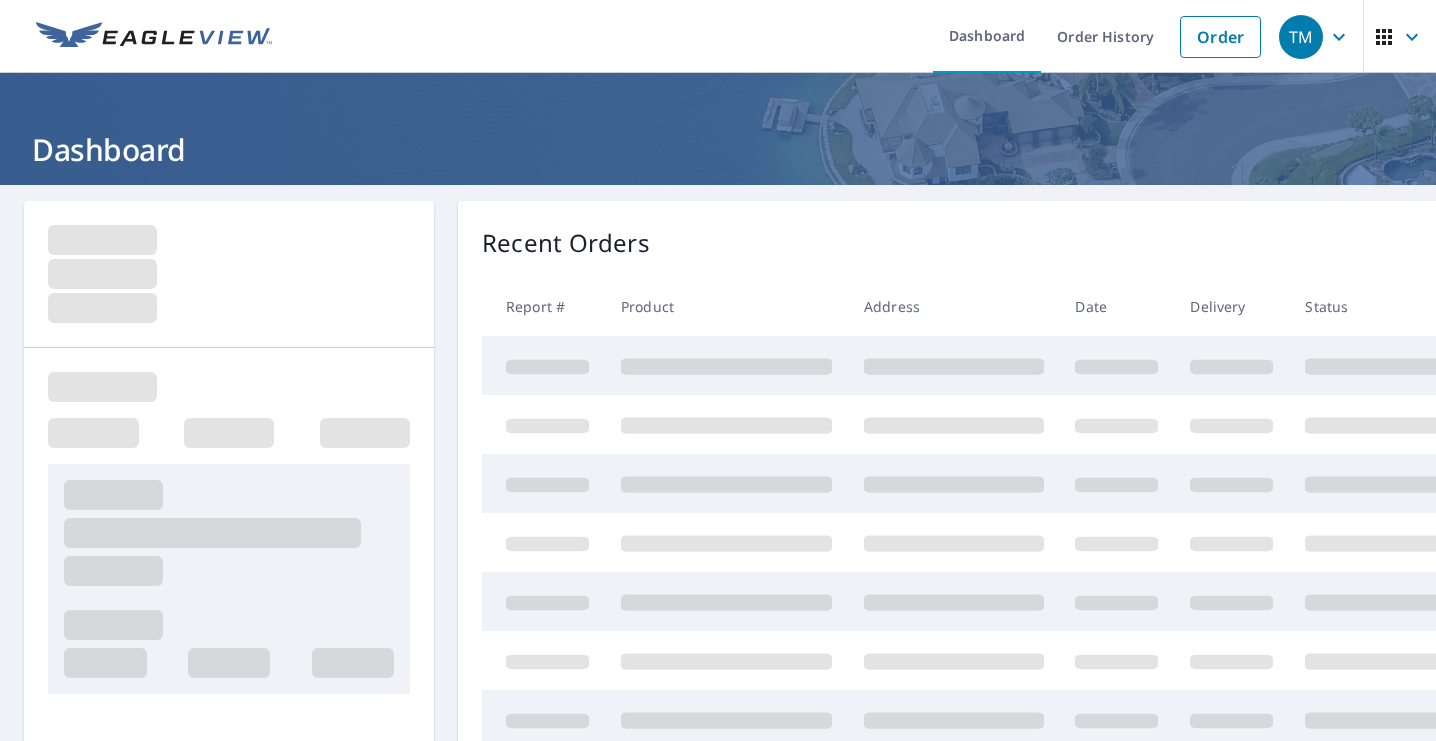scroll, scrollTop: 0, scrollLeft: 0, axis: both 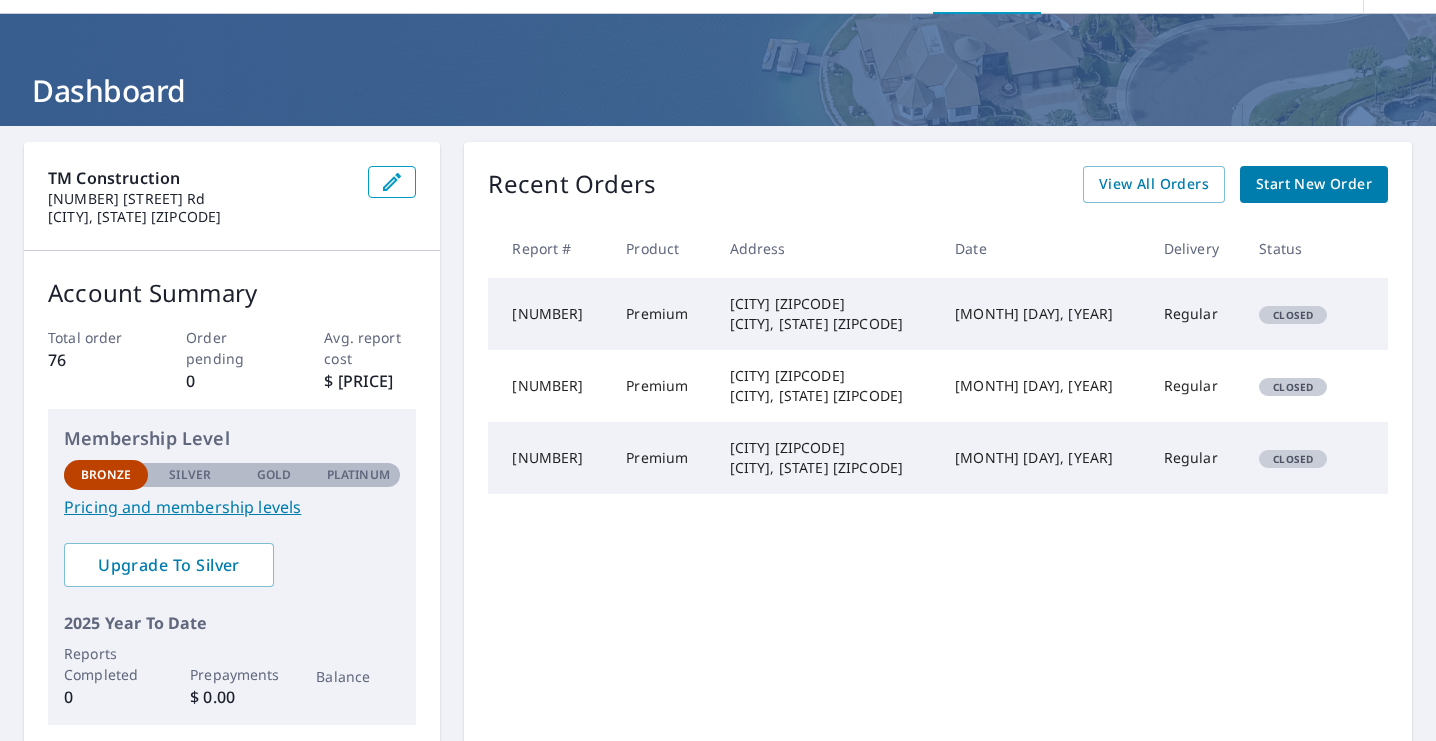 click on "Start New Order" at bounding box center [1314, 184] 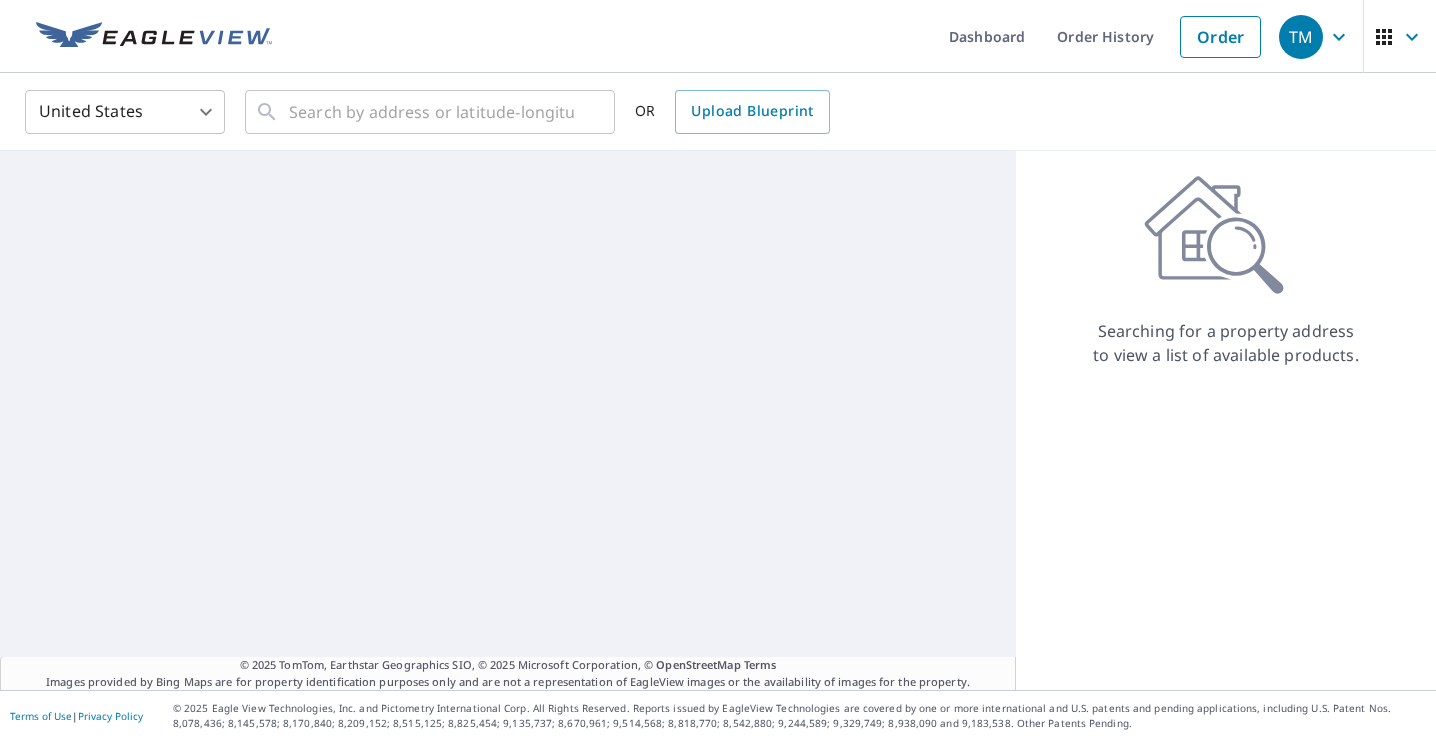 scroll, scrollTop: 0, scrollLeft: 0, axis: both 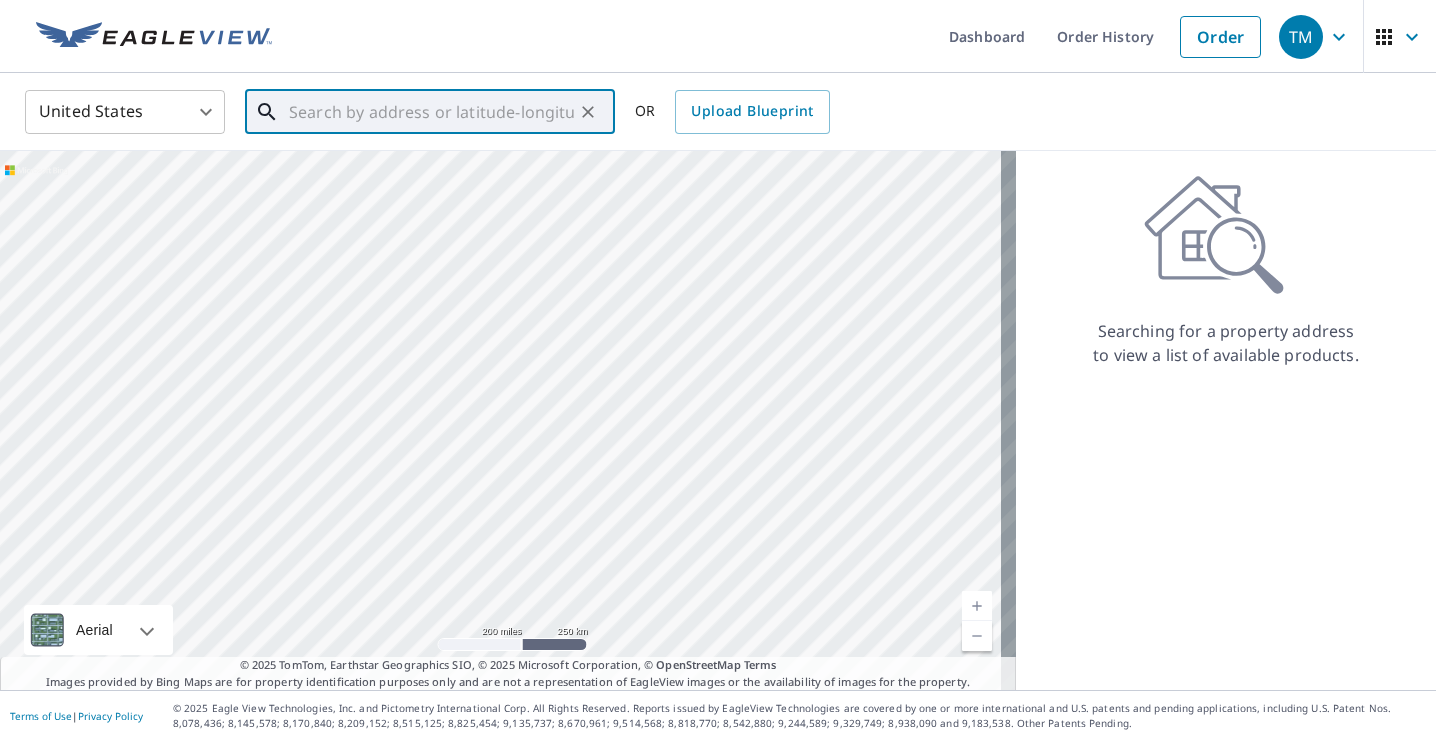 click at bounding box center [431, 112] 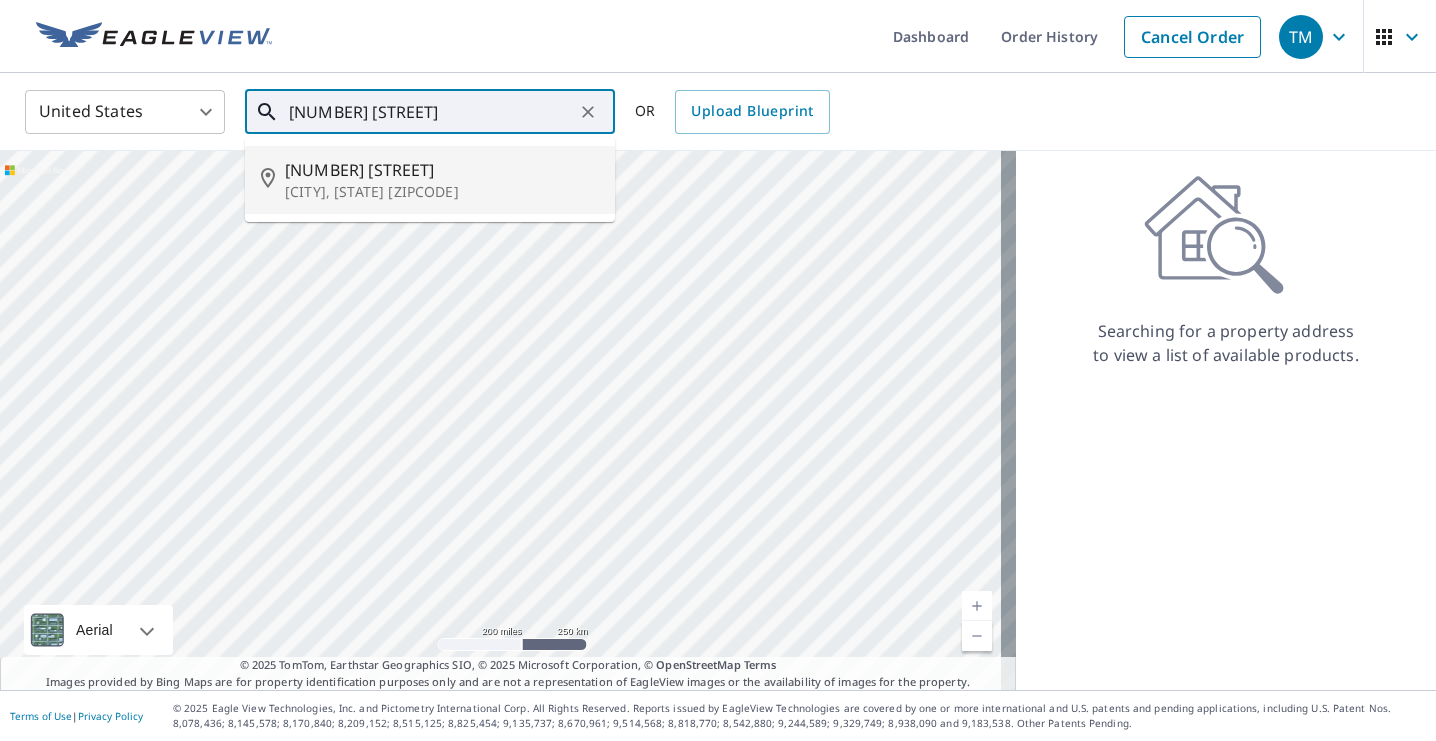 click on "[NUMBER] [STREET]" at bounding box center [442, 170] 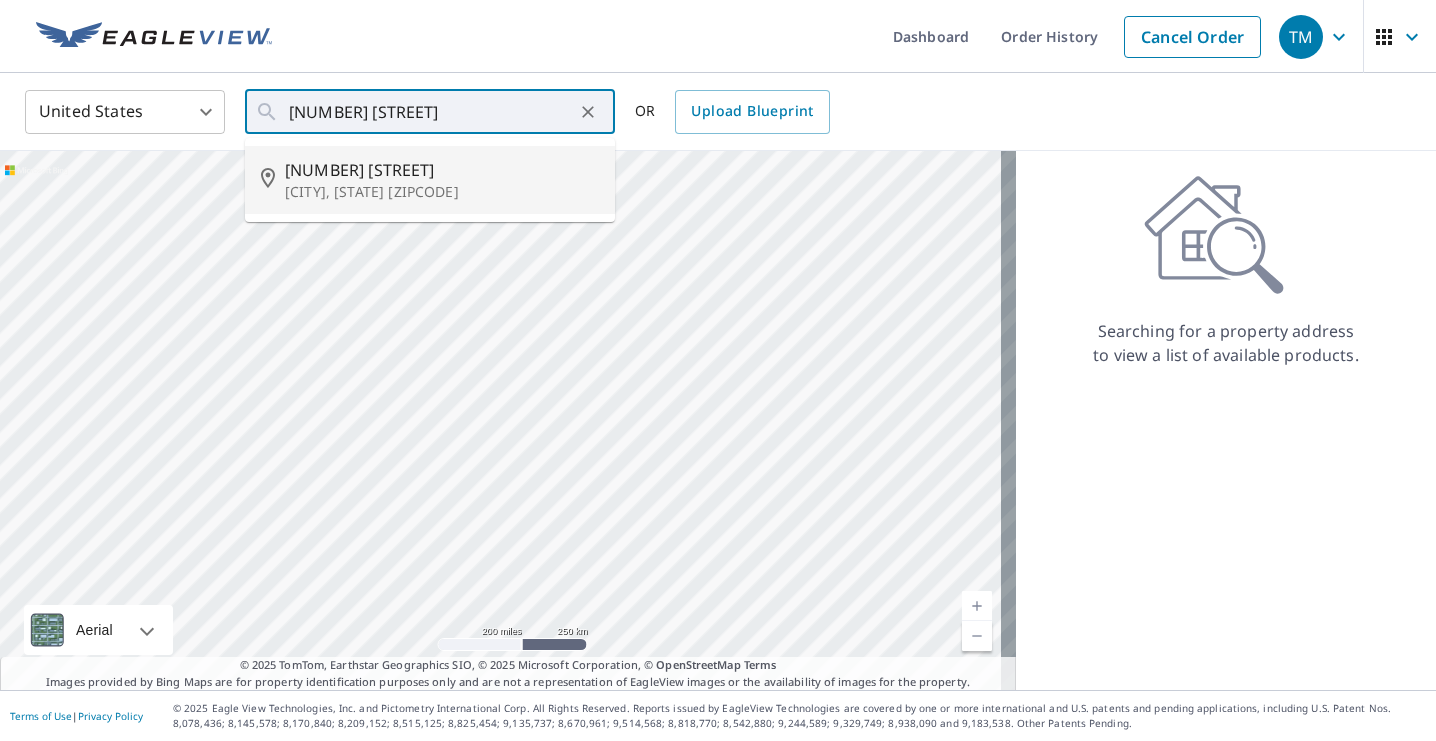 type on "[NUMBER] [STREET] [CITY], [STATE] [ZIPCODE]" 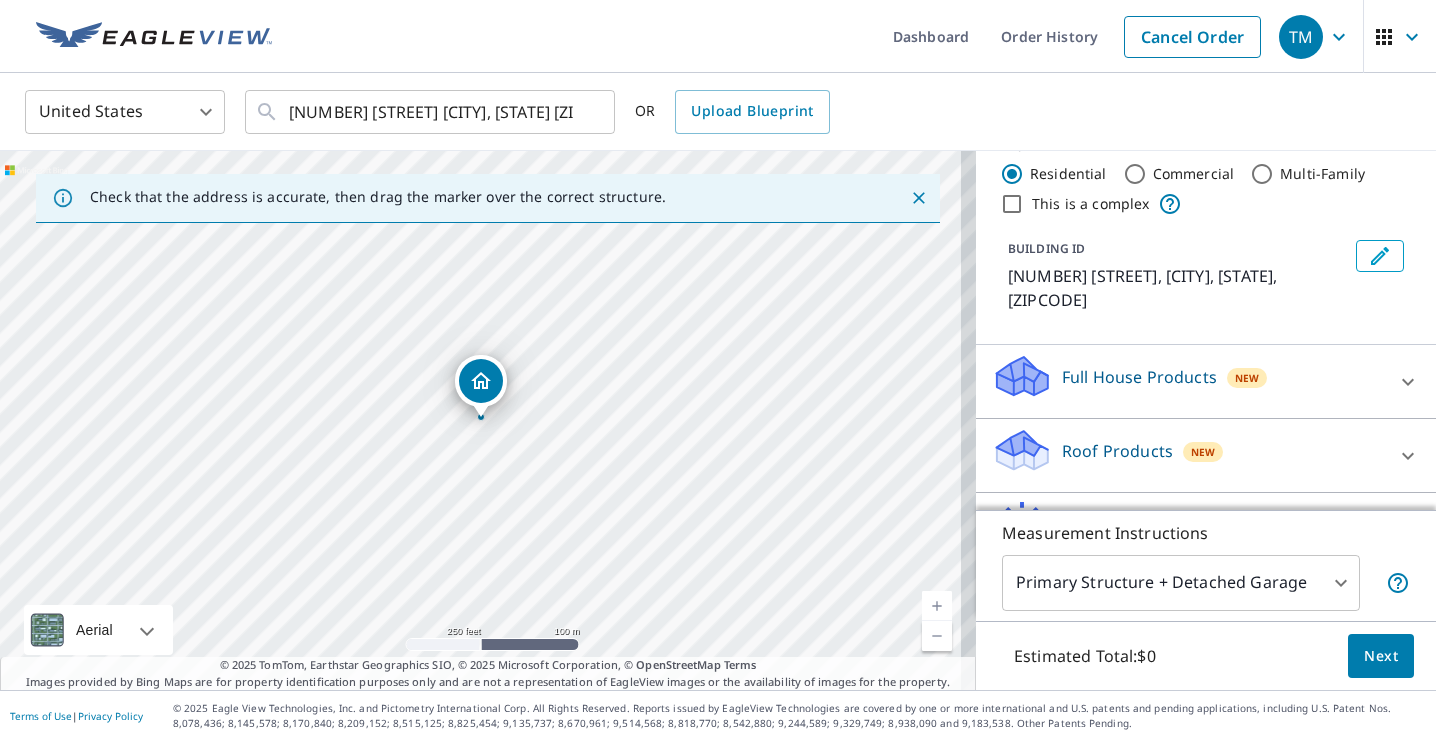 scroll, scrollTop: 168, scrollLeft: 0, axis: vertical 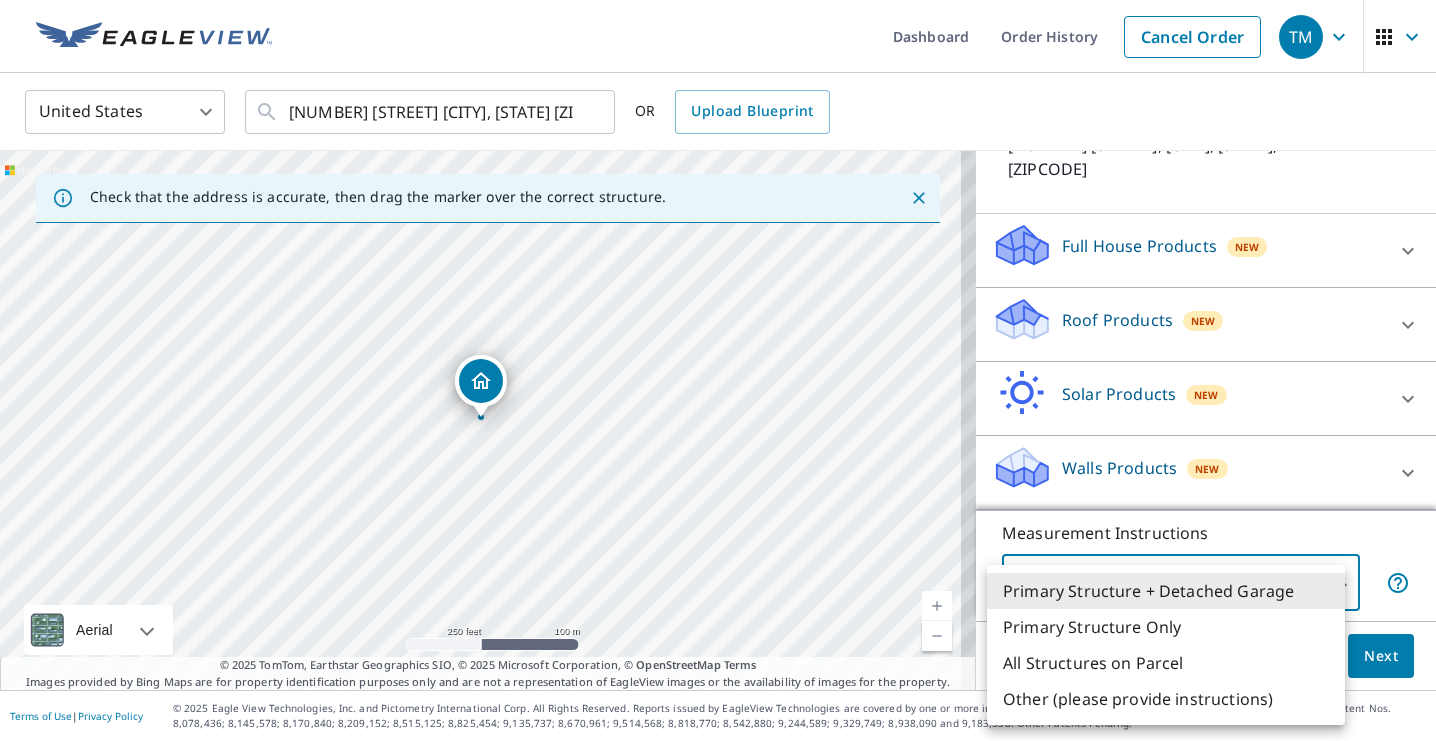 click on "TM TM
Dashboard Order History Cancel Order TM United States US ​ [NUMBER] [STREET] [CITY], [STATE] [ZIPCODE] ​ OR Upload Blueprint Check that the address is accurate, then drag the marker over the correct structure. [NUMBER] [STREET] [CITY], [STATE] [ZIPCODE] Aerial Road A standard road map Aerial A detailed look from above Labels Labels 250 feet 100 m © [YEAR] TomTom, © Vexcel Imaging, © [YEAR] Microsoft Corporation,  © OpenStreetMap Terms © [YEAR] TomTom, Earthstar Geographics SIO, © [YEAR] Microsoft Corporation, ©   OpenStreetMap   Terms Images provided by Bing Maps are for property identification purposes only and are not a representation of EagleView images or the availability of images for the property. PROPERTY TYPE Residential Commercial Multi-Family This is a complex BUILDING ID [NUMBER] [STREET], [CITY], [STATE], [ZIPCODE] Full House Products New Full House™ $105 Roof Products New Premium $32.75 - $87 QuickSquares™ $18 Gutter $13.75 Bid Perfect™ $18 Solar Products New $63.25 New 1" at bounding box center [718, 370] 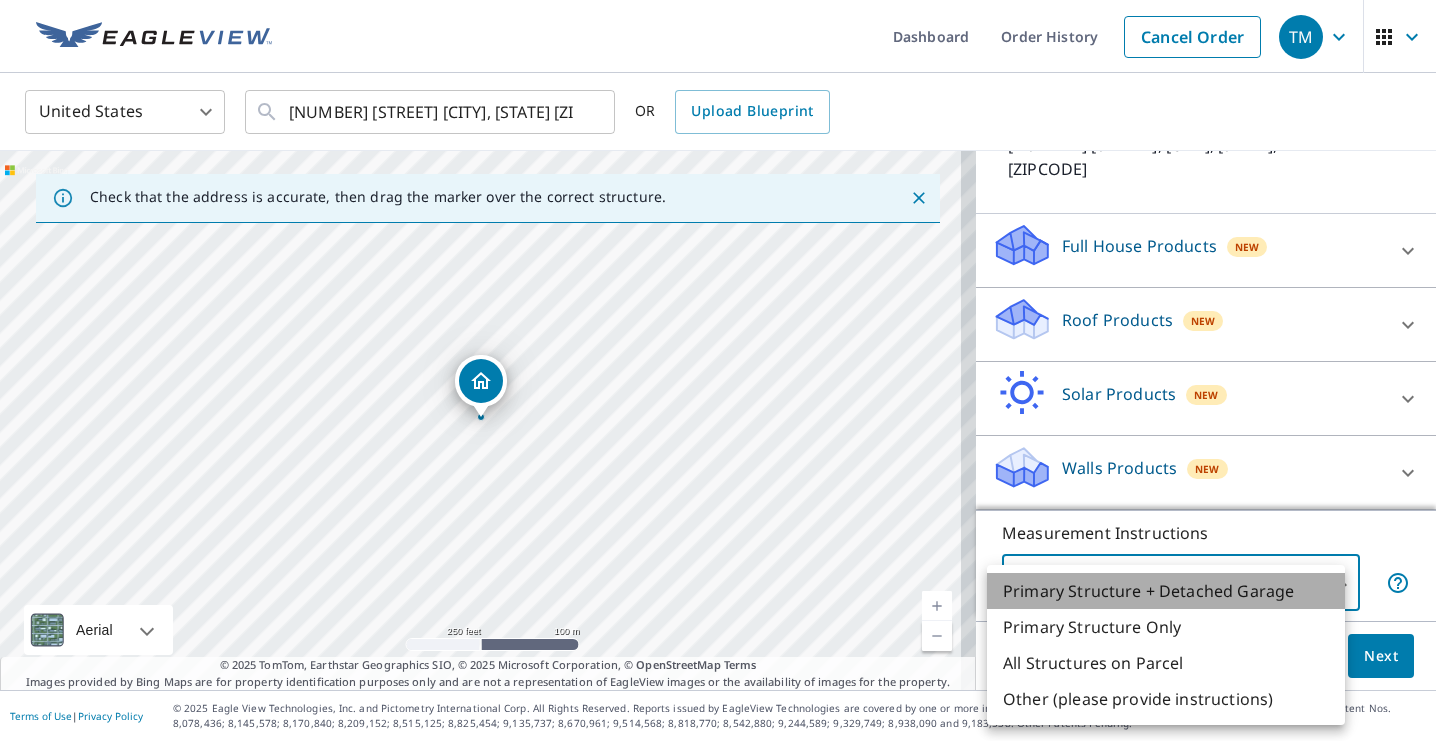 click on "Primary Structure + Detached Garage" at bounding box center (1166, 591) 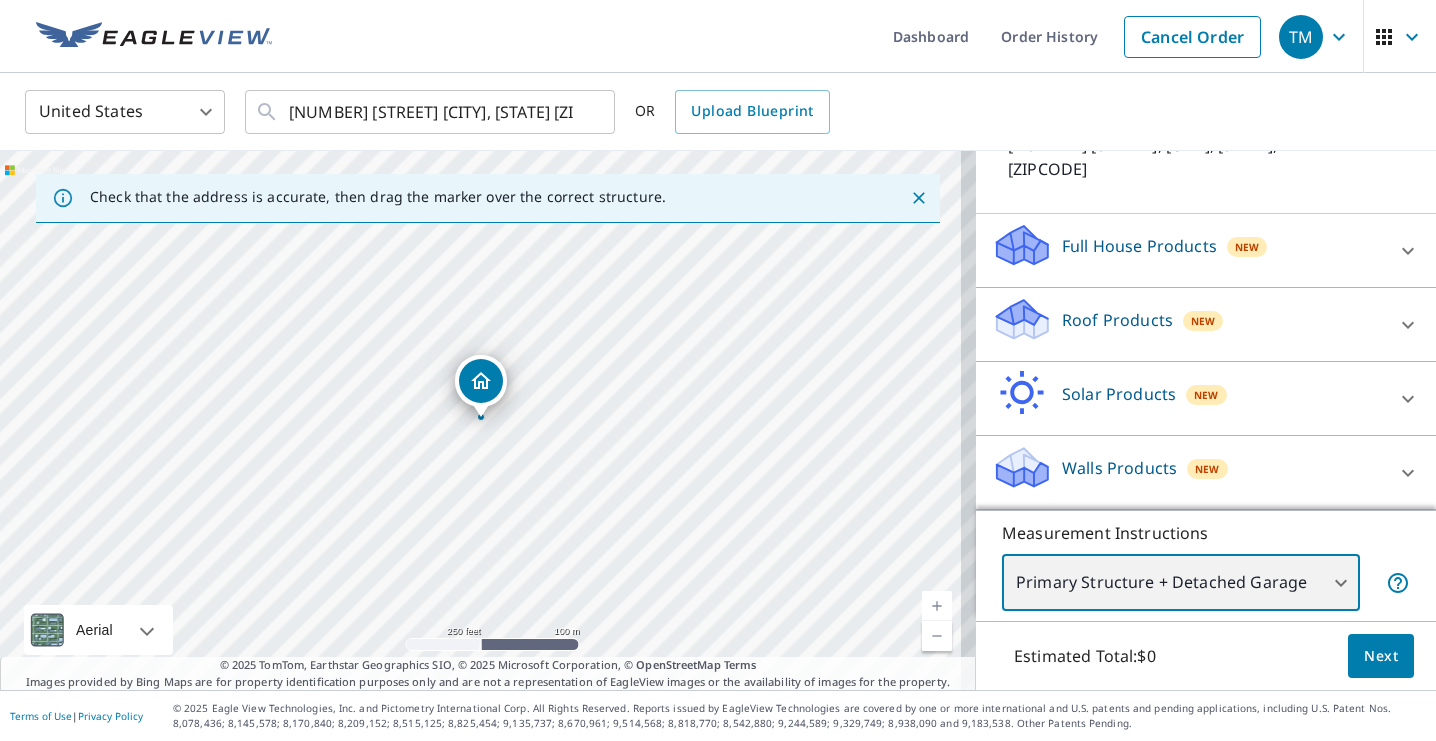 scroll, scrollTop: 0, scrollLeft: 0, axis: both 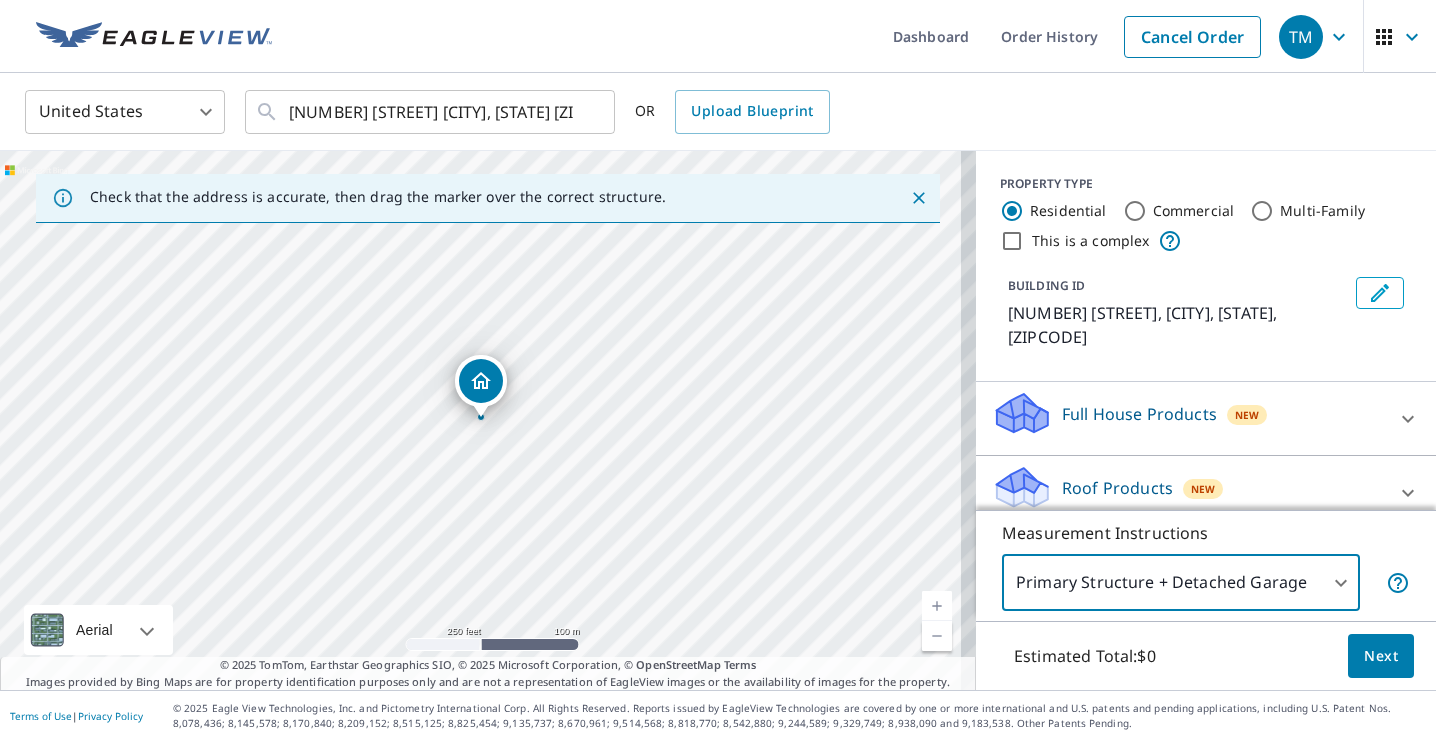 click on "Commercial" at bounding box center [1135, 211] 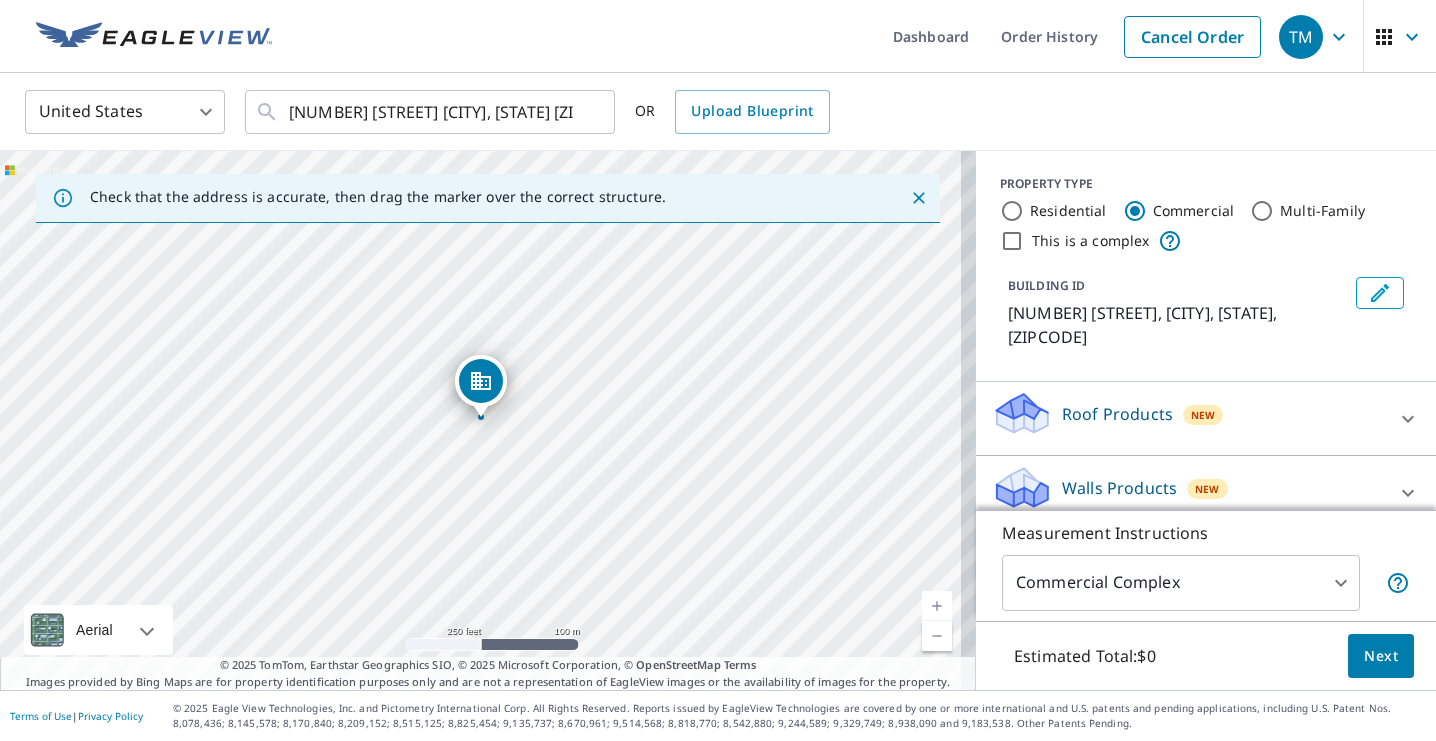 click on "Residential" at bounding box center [1012, 211] 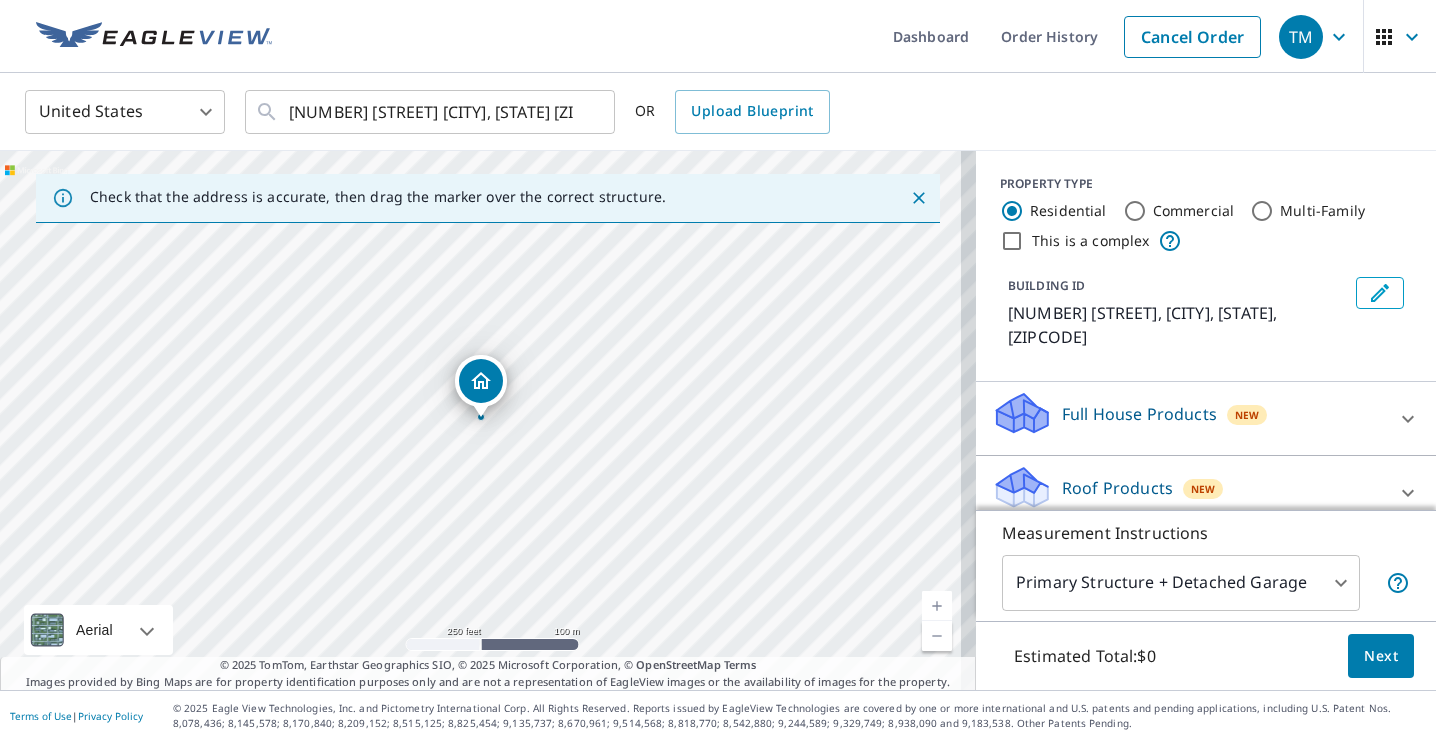 click 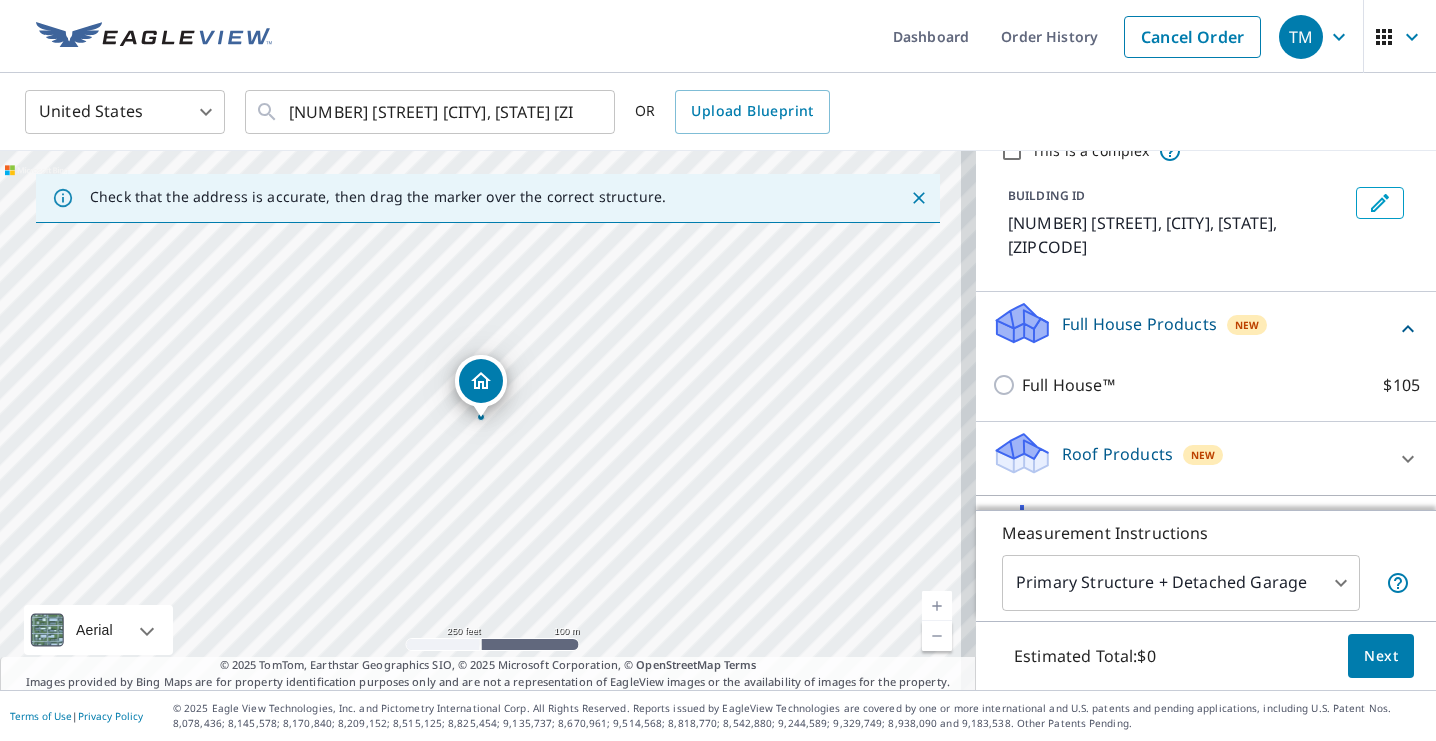 scroll, scrollTop: 224, scrollLeft: 0, axis: vertical 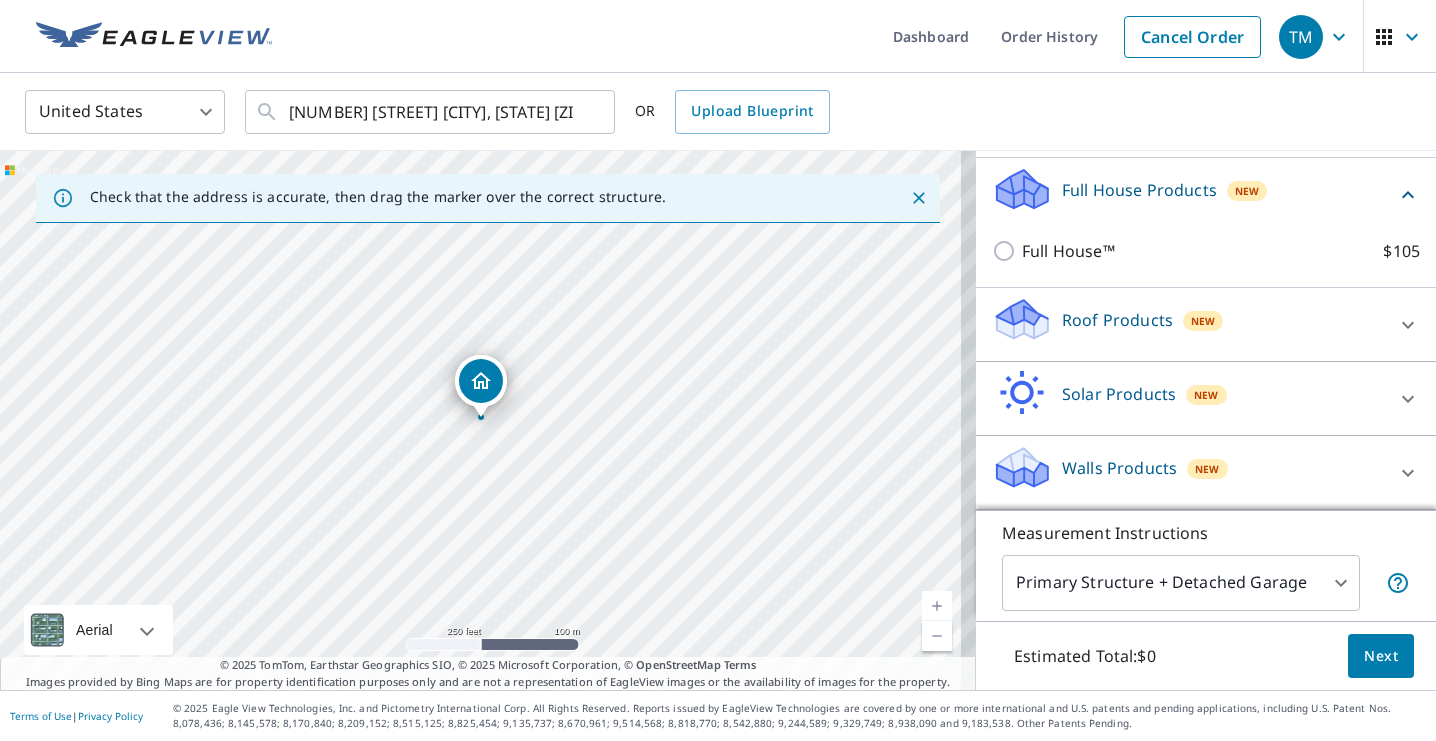 click on "Roof Products New" at bounding box center [1188, 324] 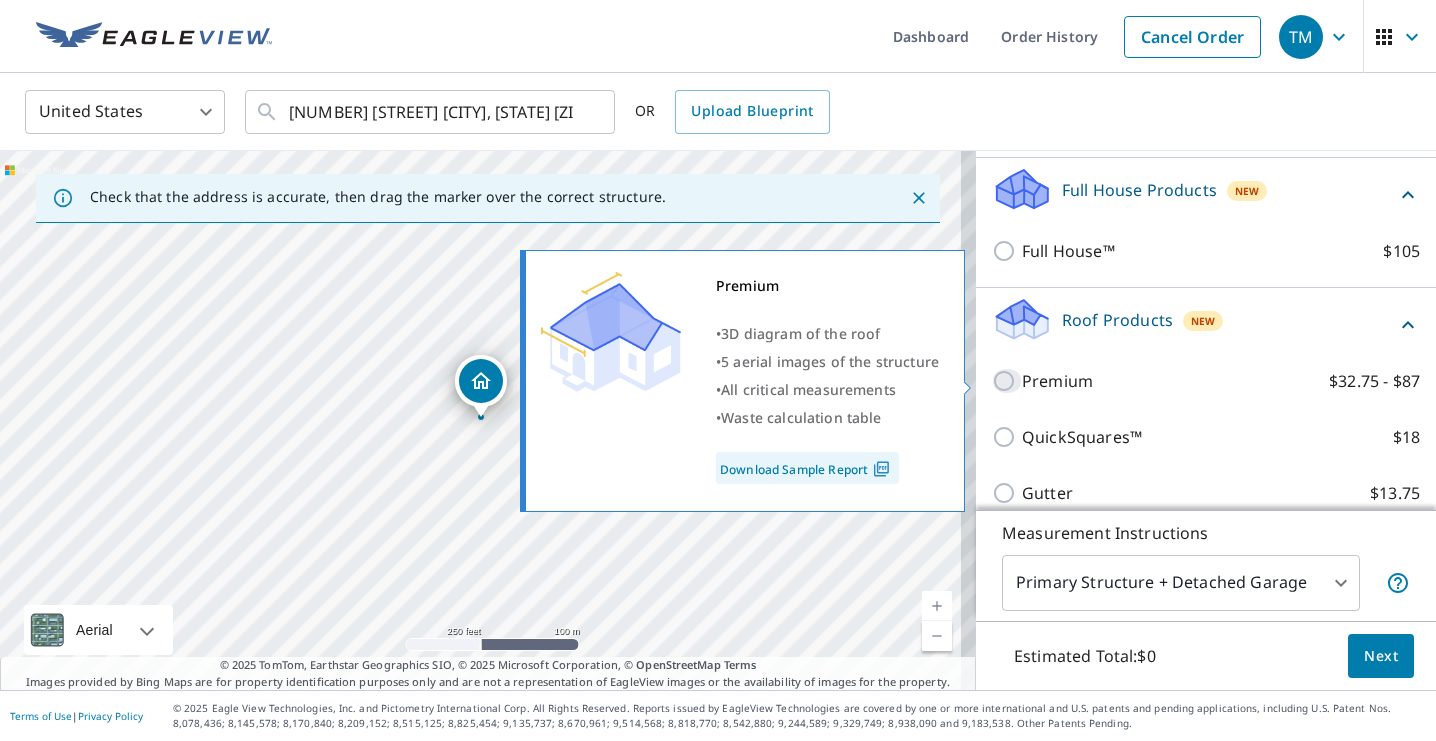 click on "Premium $32.75 - $87" at bounding box center (1007, 381) 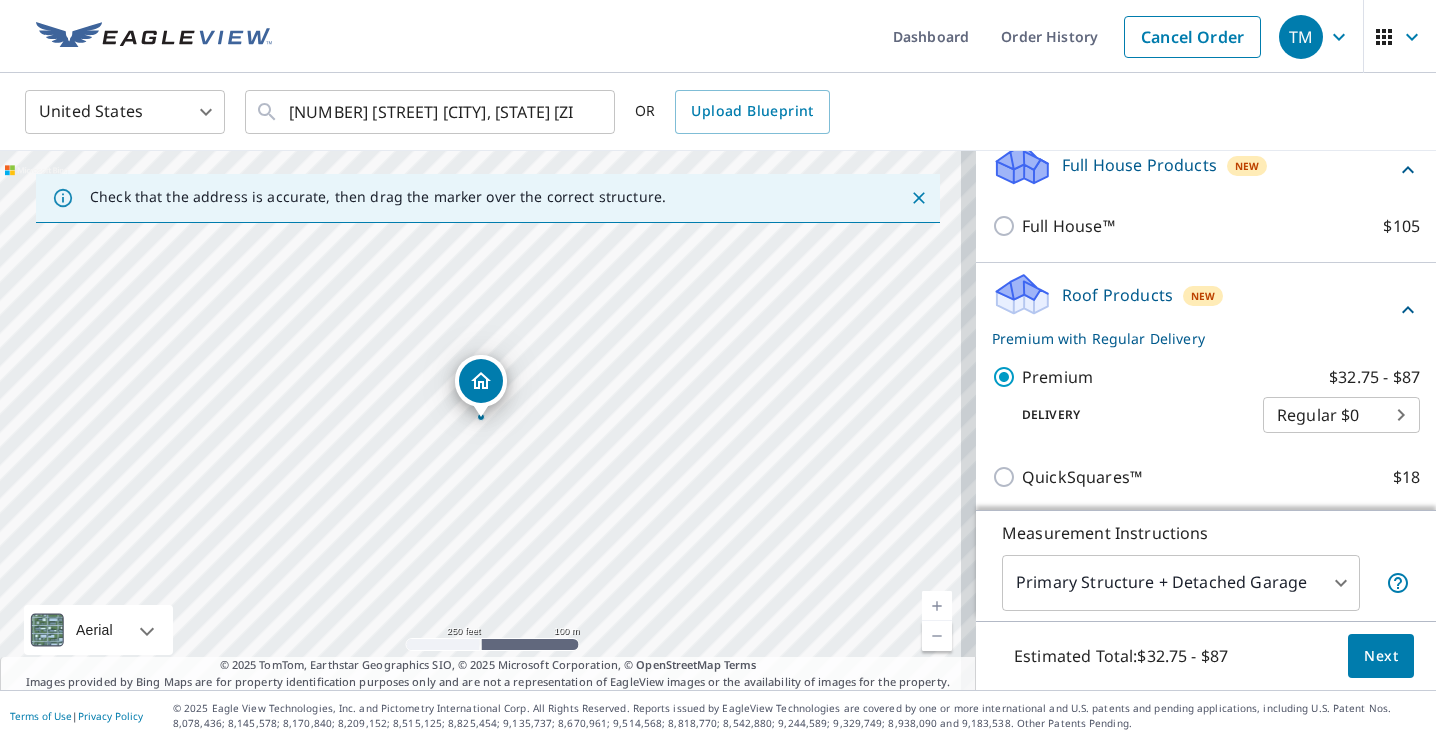 scroll, scrollTop: 315, scrollLeft: 0, axis: vertical 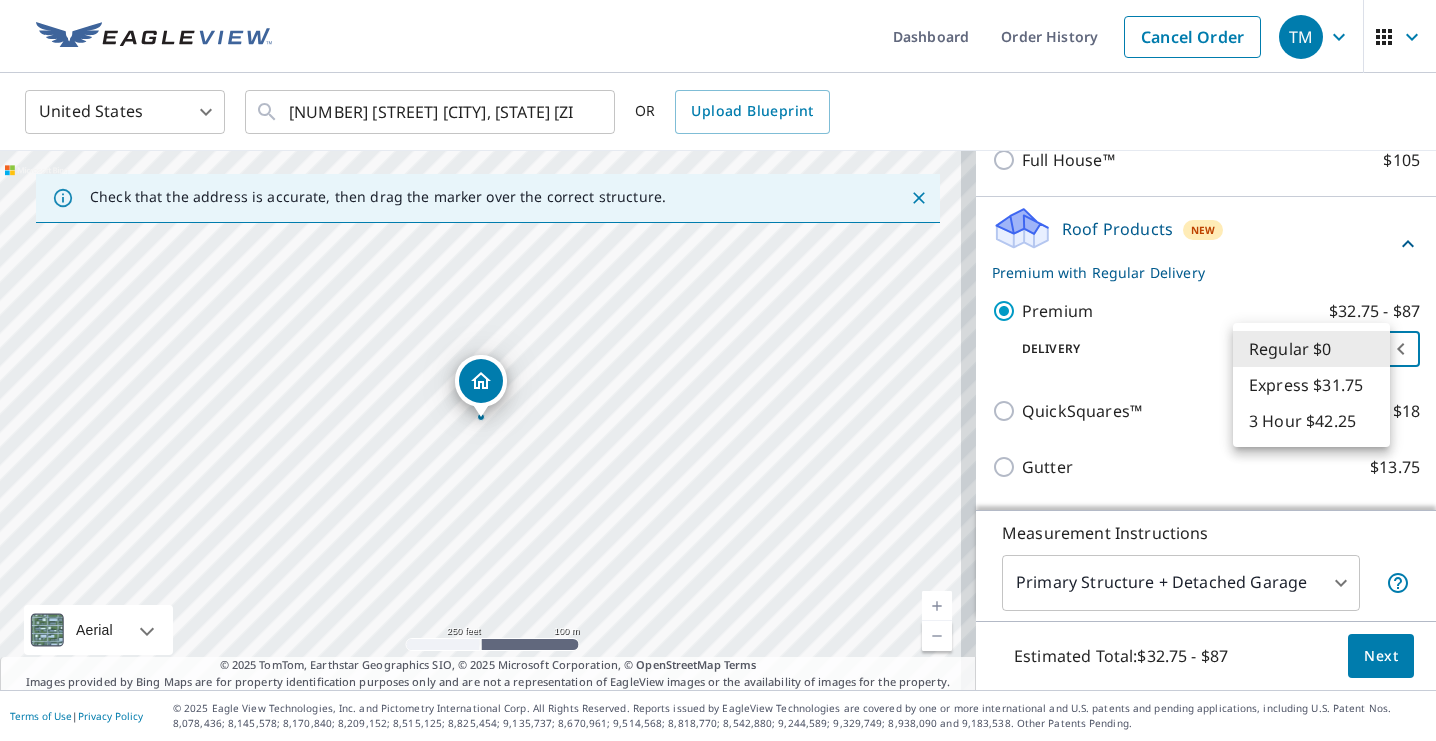 click on "TM TM
Dashboard Order History Cancel Order TM United States US ​ [NUMBER] [STREET] [CITY], [STATE] [ZIPCODE] ​ OR Upload Blueprint Check that the address is accurate, then drag the marker over the correct structure. [NUMBER] [STREET] [CITY], [STATE] [ZIPCODE] Aerial Road A standard road map Aerial A detailed look from above Labels Labels 250 feet 100 m © [YEAR] TomTom, © Vexcel Imaging, © [YEAR] Microsoft Corporation,  © OpenStreetMap Terms © [YEAR] TomTom, Earthstar Geographics SIO, © [YEAR] Microsoft Corporation, ©   OpenStreetMap   Terms Images provided by Bing Maps are for property identification purposes only and are not a representation of EagleView images or the availability of images for the property. PROPERTY TYPE Residential Commercial Multi-Family This is a complex BUILDING ID [NUMBER] [STREET], [CITY], [STATE], [ZIPCODE] Full House Products New Full House™ $105 Roof Products New Premium with Regular Delivery Premium $32.75 - $87 Delivery Regular $0 8 ​ QuickSquares™ $18 Gutter 1" at bounding box center [718, 370] 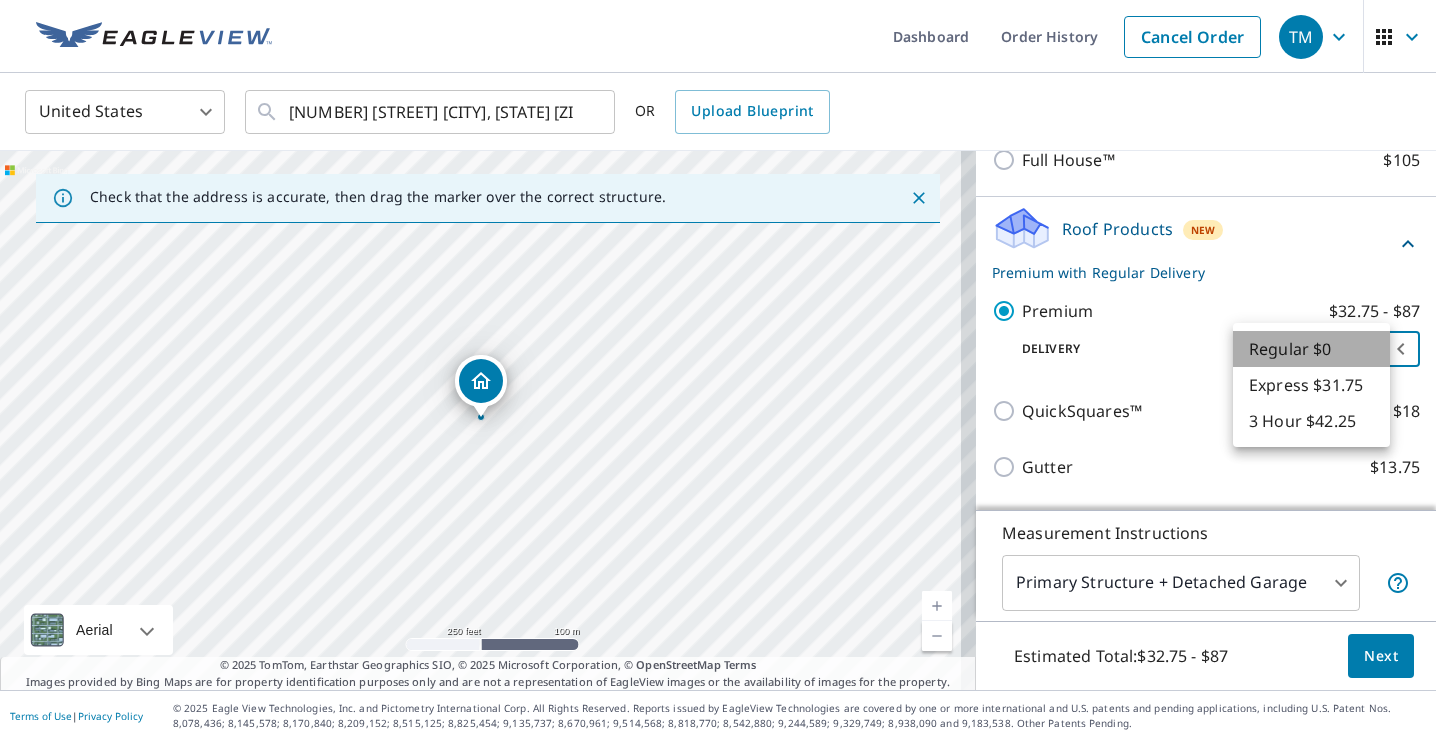 click on "Regular $0" at bounding box center [1311, 349] 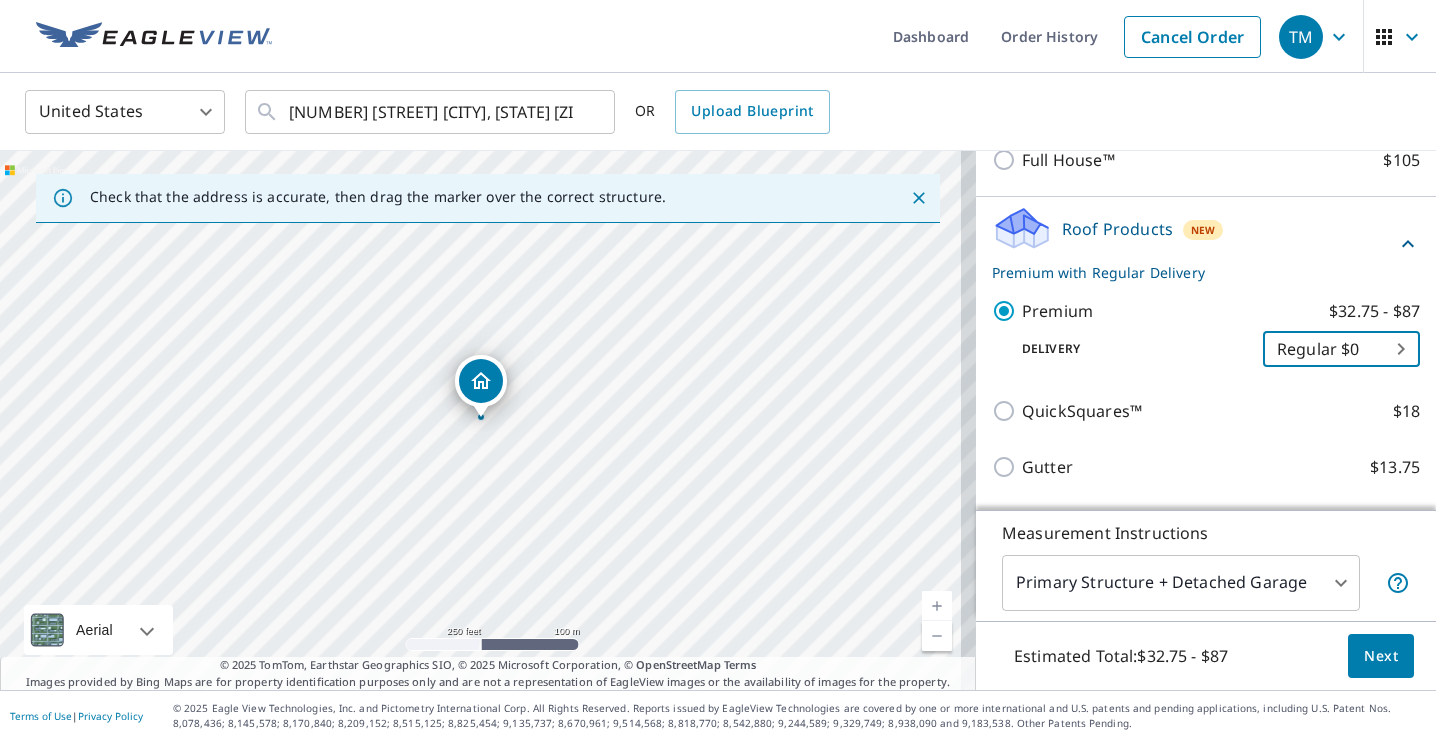 click on "Delivery" at bounding box center [1127, 349] 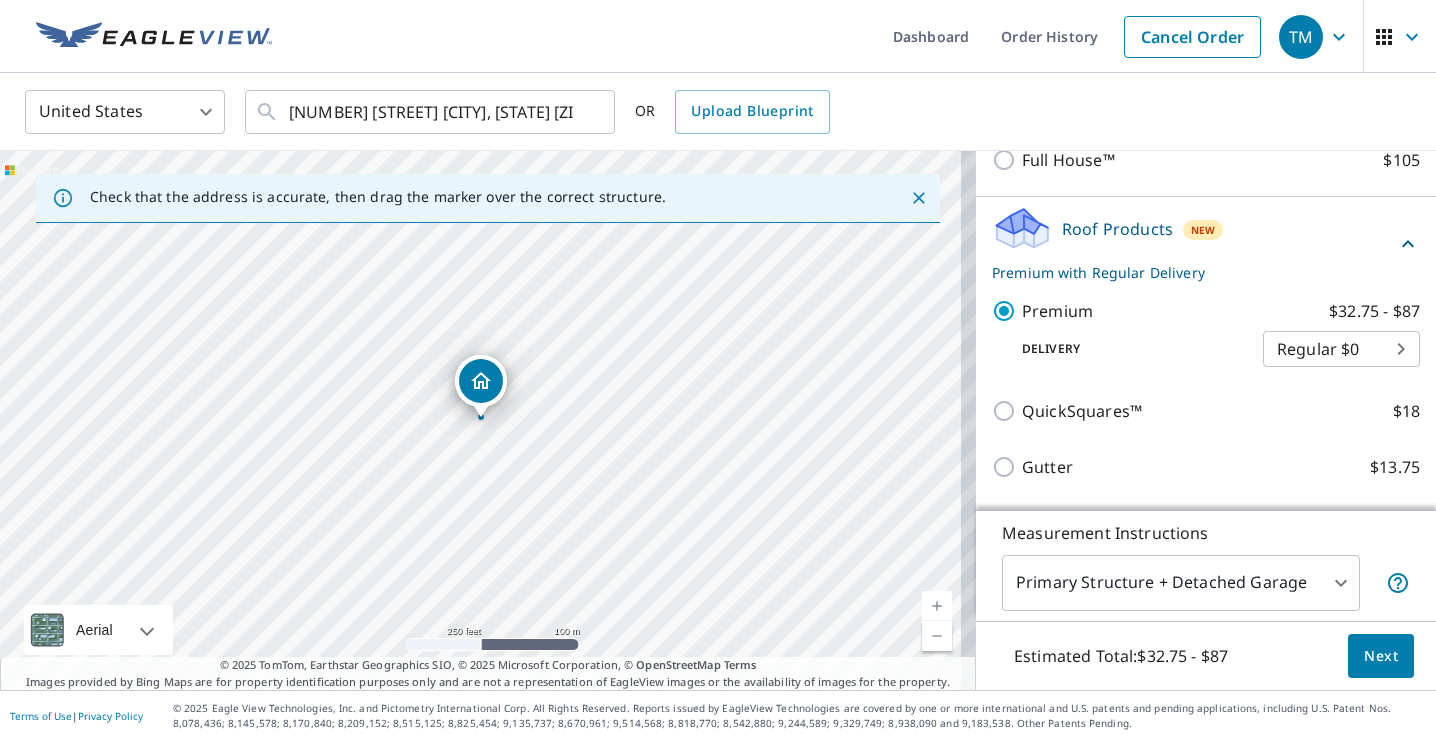 click on "Next" at bounding box center (1381, 656) 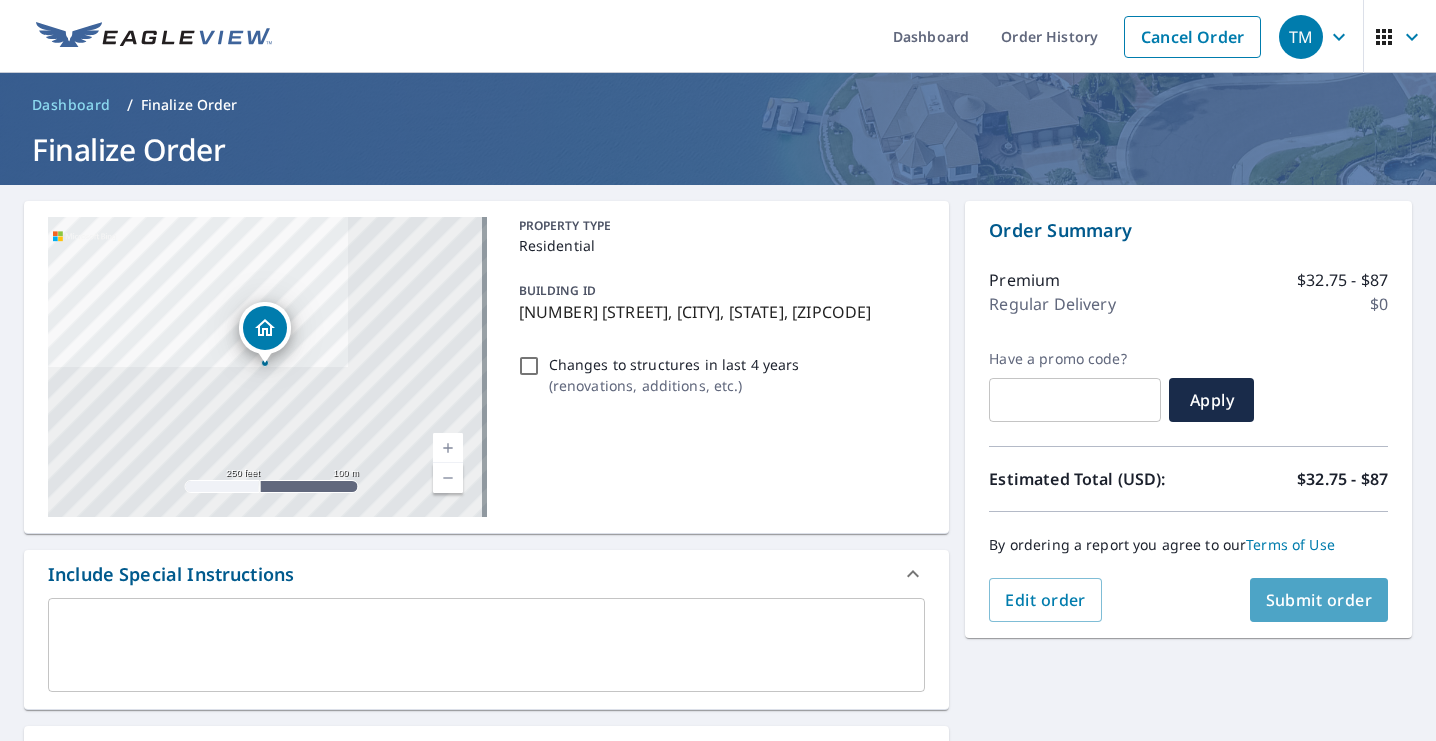 click on "Submit order" at bounding box center [1319, 600] 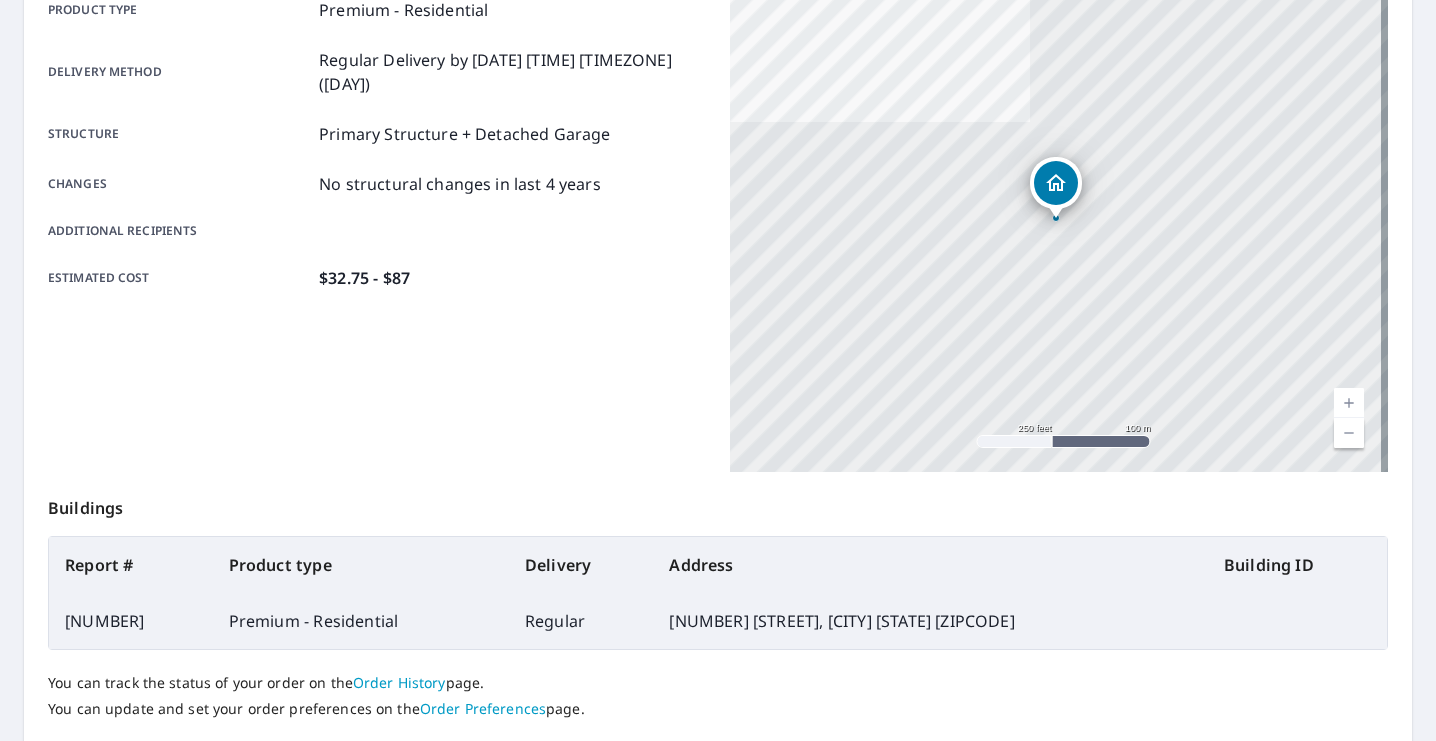 scroll, scrollTop: 385, scrollLeft: 0, axis: vertical 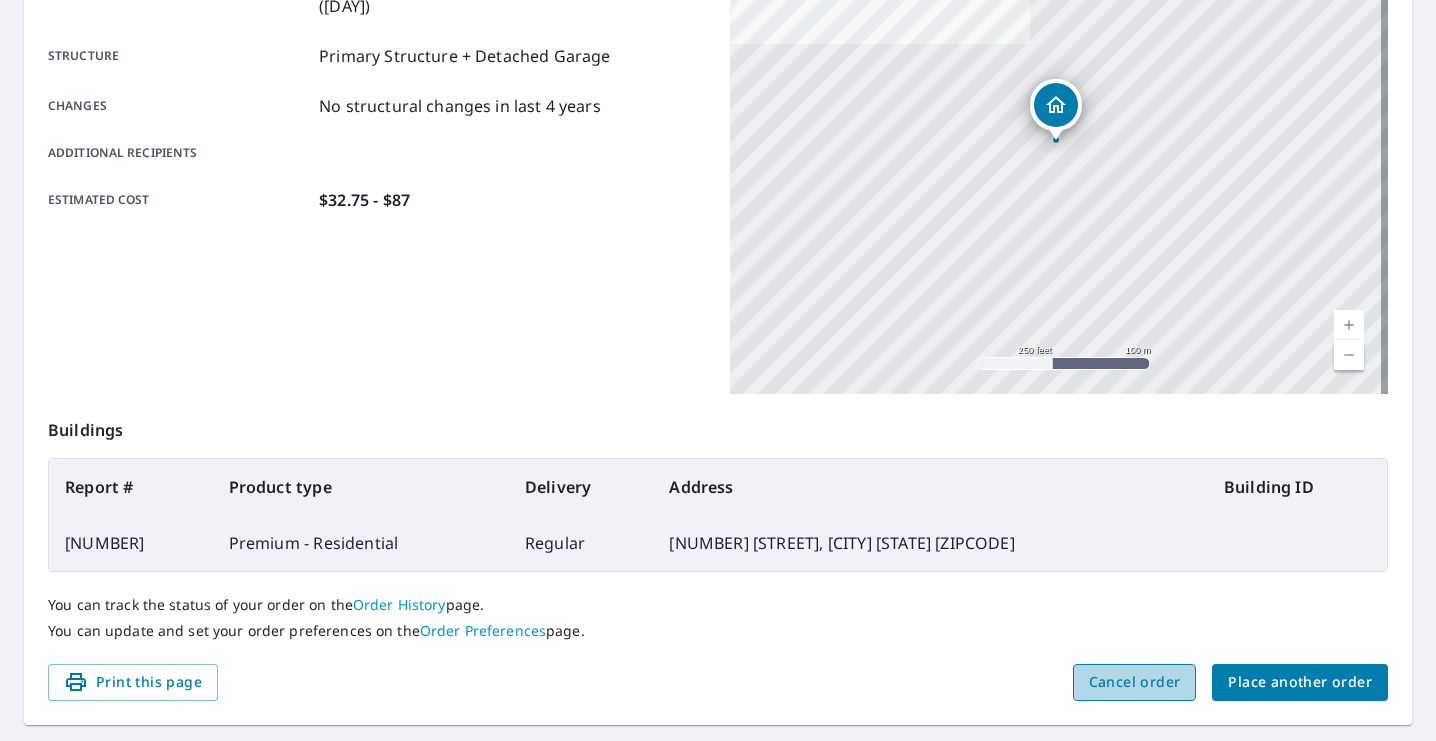 click on "Cancel order" at bounding box center (1135, 682) 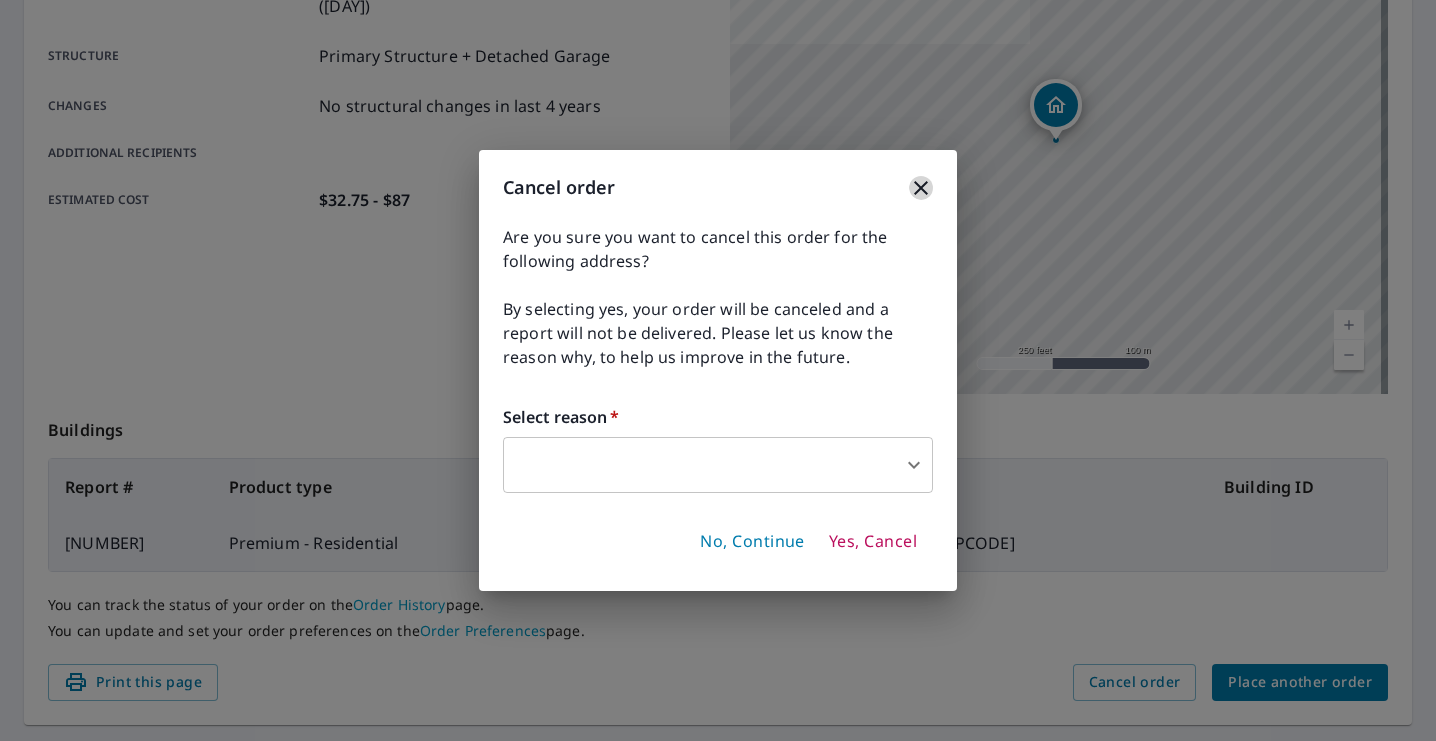click 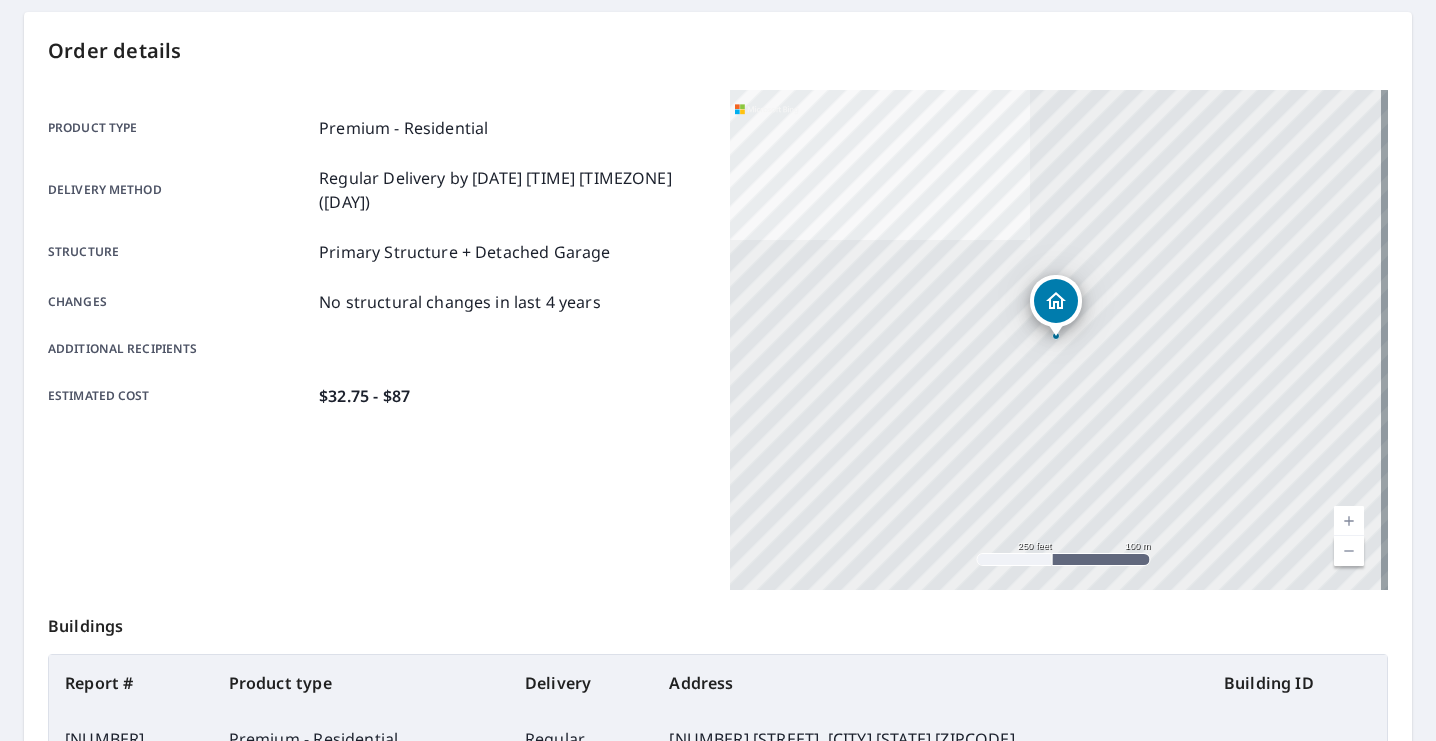 scroll, scrollTop: 0, scrollLeft: 0, axis: both 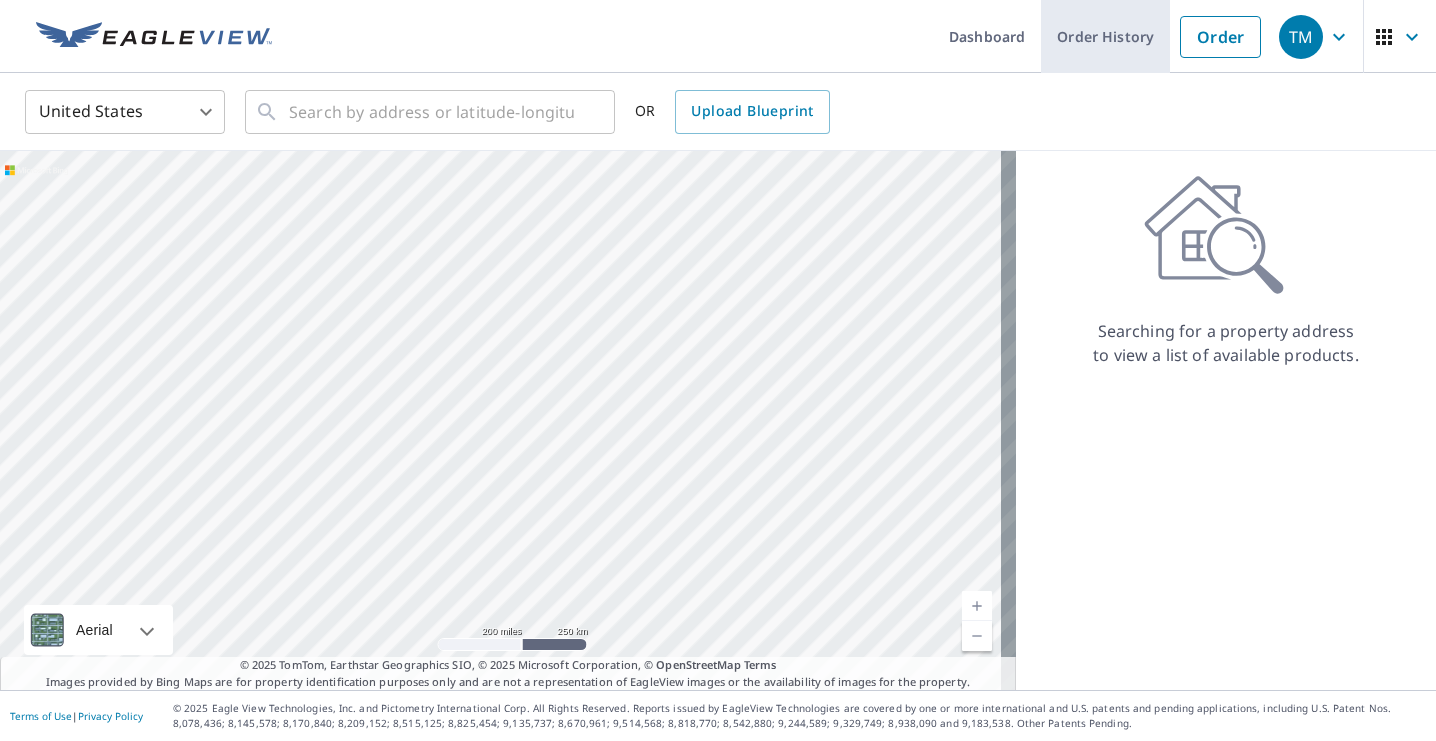 click on "Order History" at bounding box center [1105, 36] 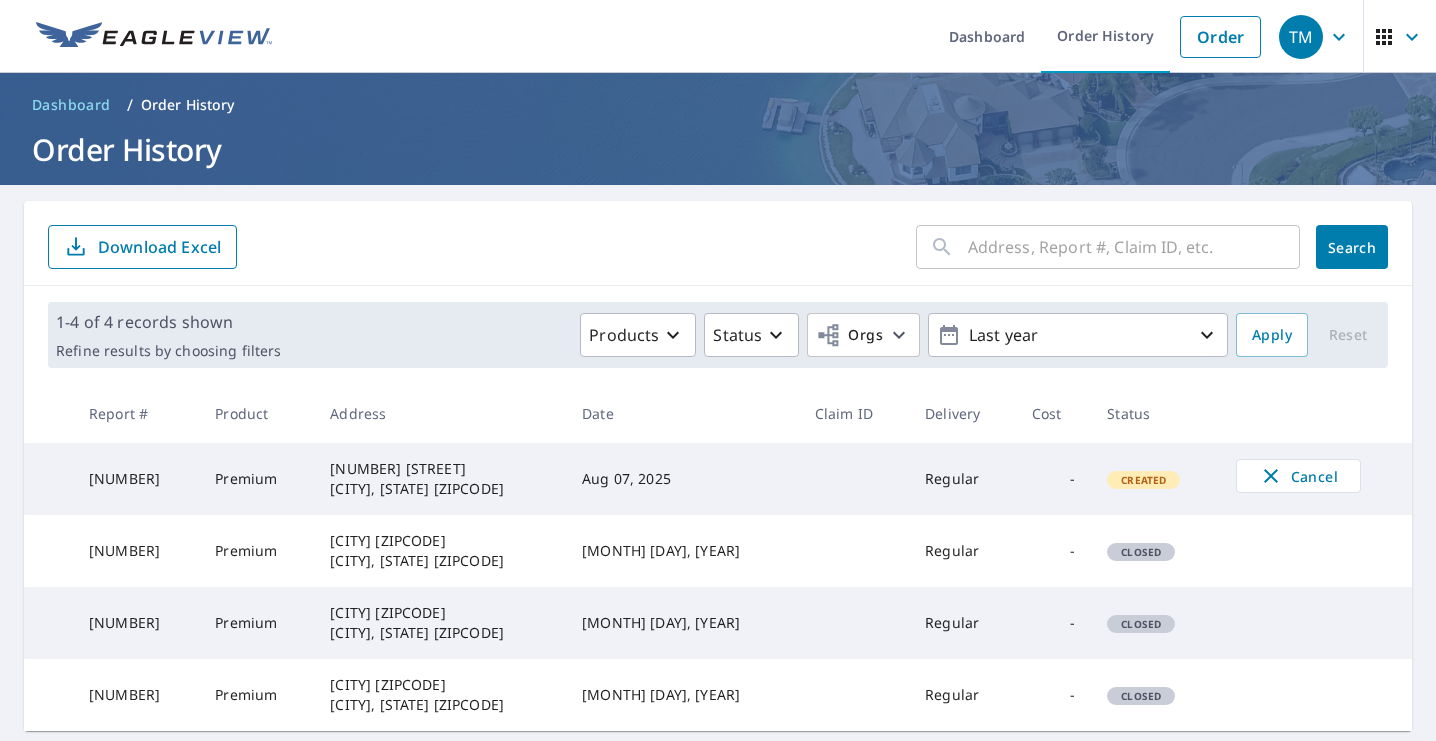 scroll, scrollTop: 4, scrollLeft: 0, axis: vertical 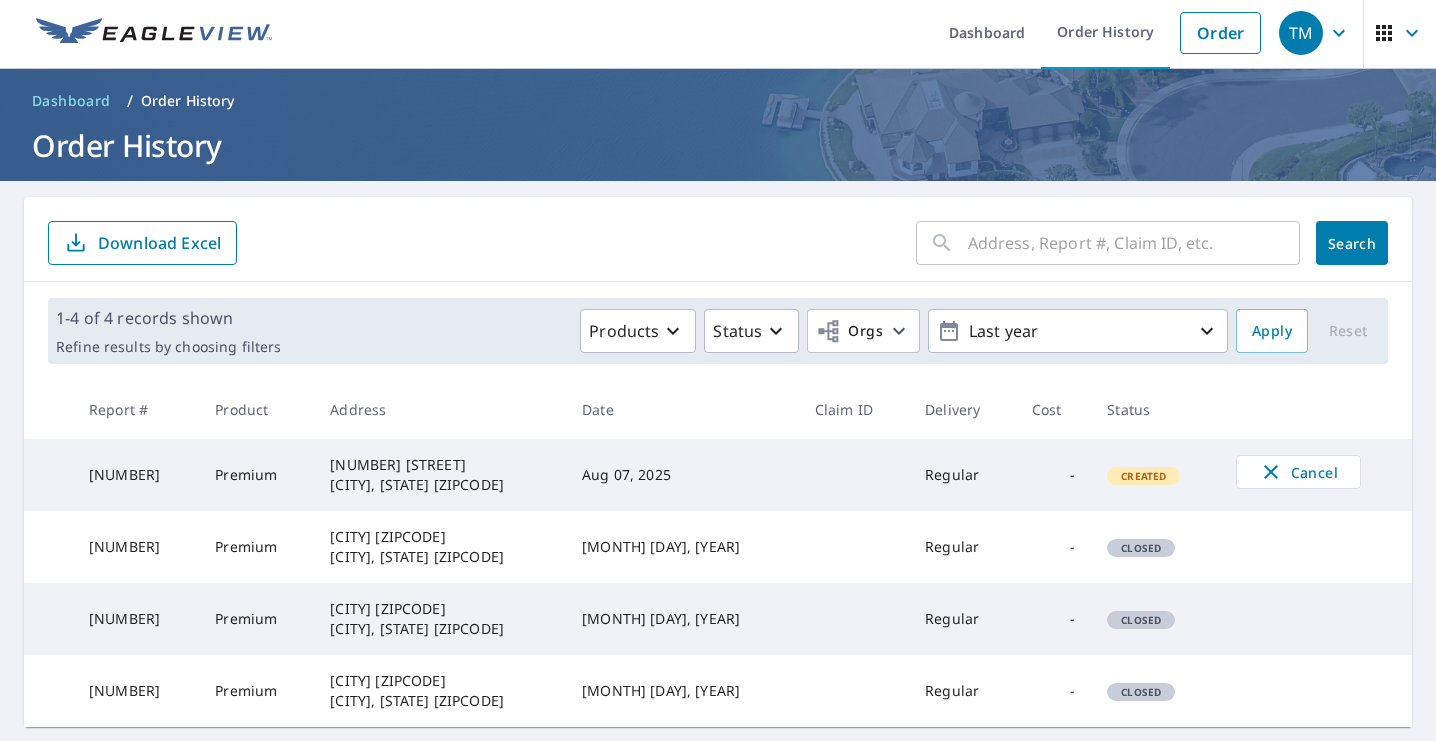 click on "[NUMBER] [STREET]
[CITY], [STATE] [ZIPCODE]" at bounding box center (440, 475) 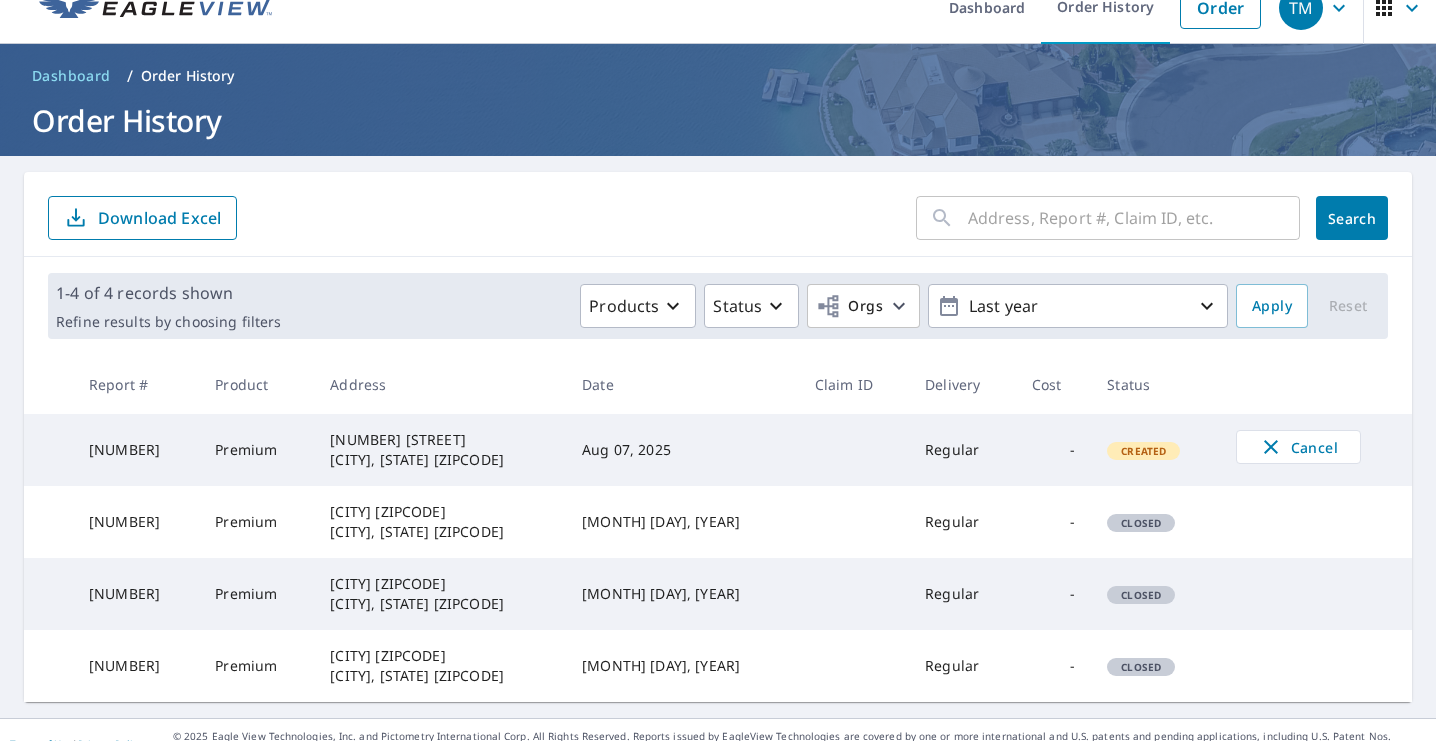 scroll, scrollTop: 57, scrollLeft: 0, axis: vertical 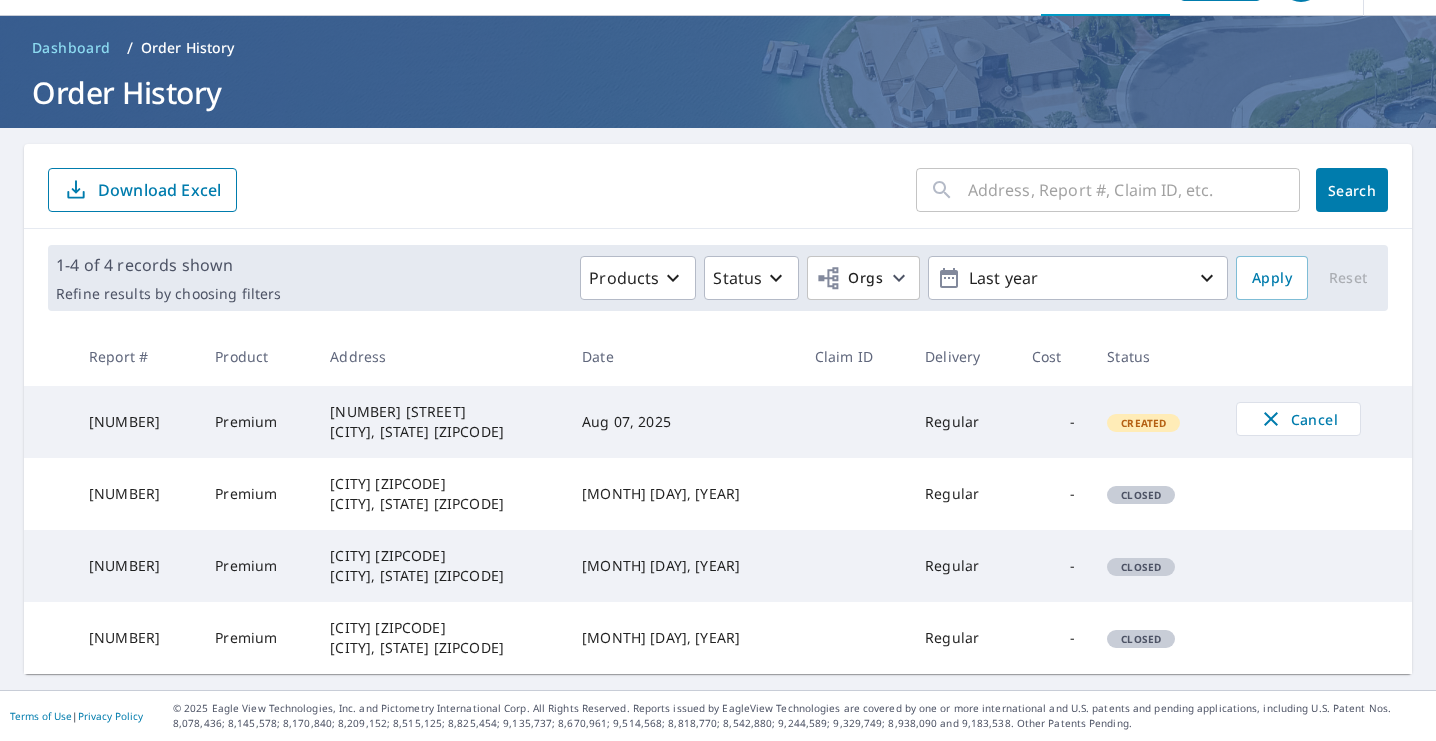 click on "Aug 07, 2025" at bounding box center (682, 422) 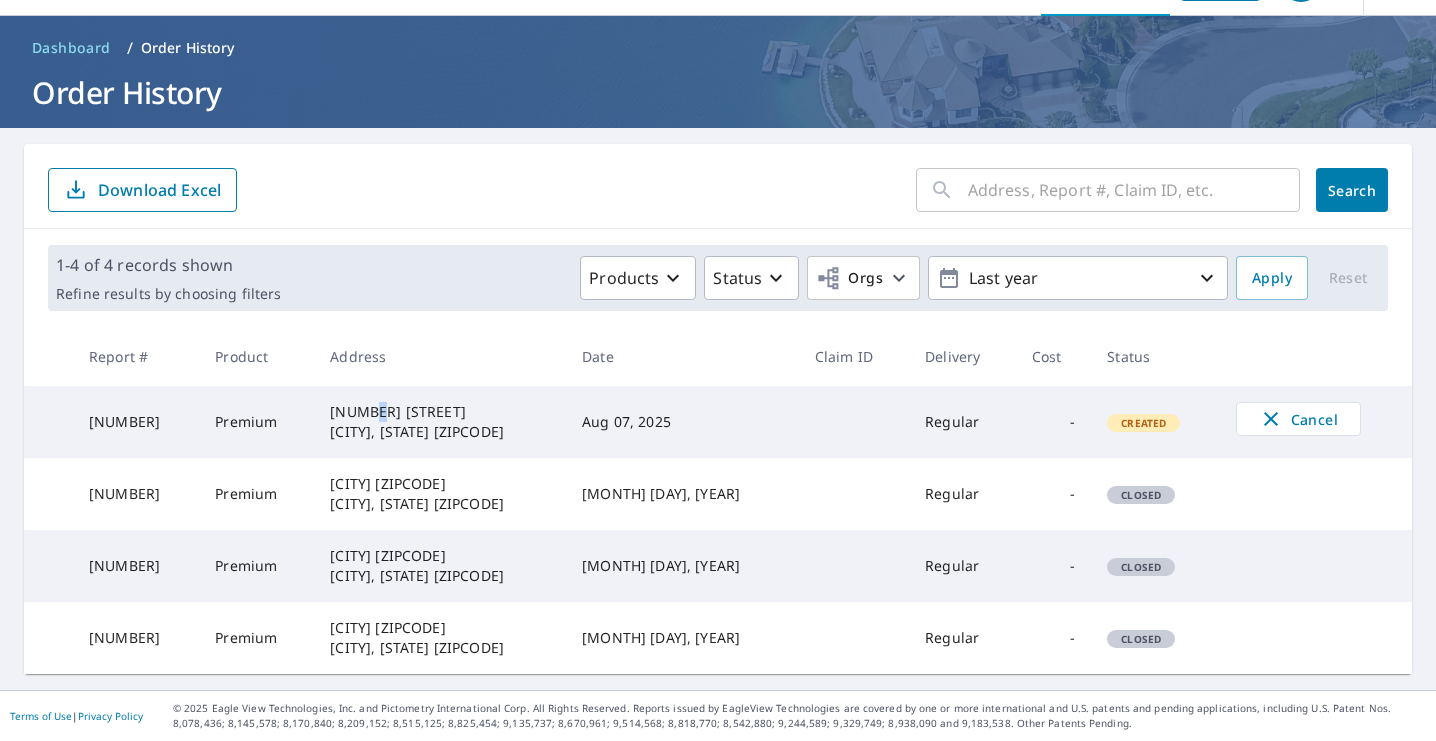 click on "[NUMBER] [STREET]
[CITY], [STATE] [ZIPCODE]" at bounding box center [440, 422] 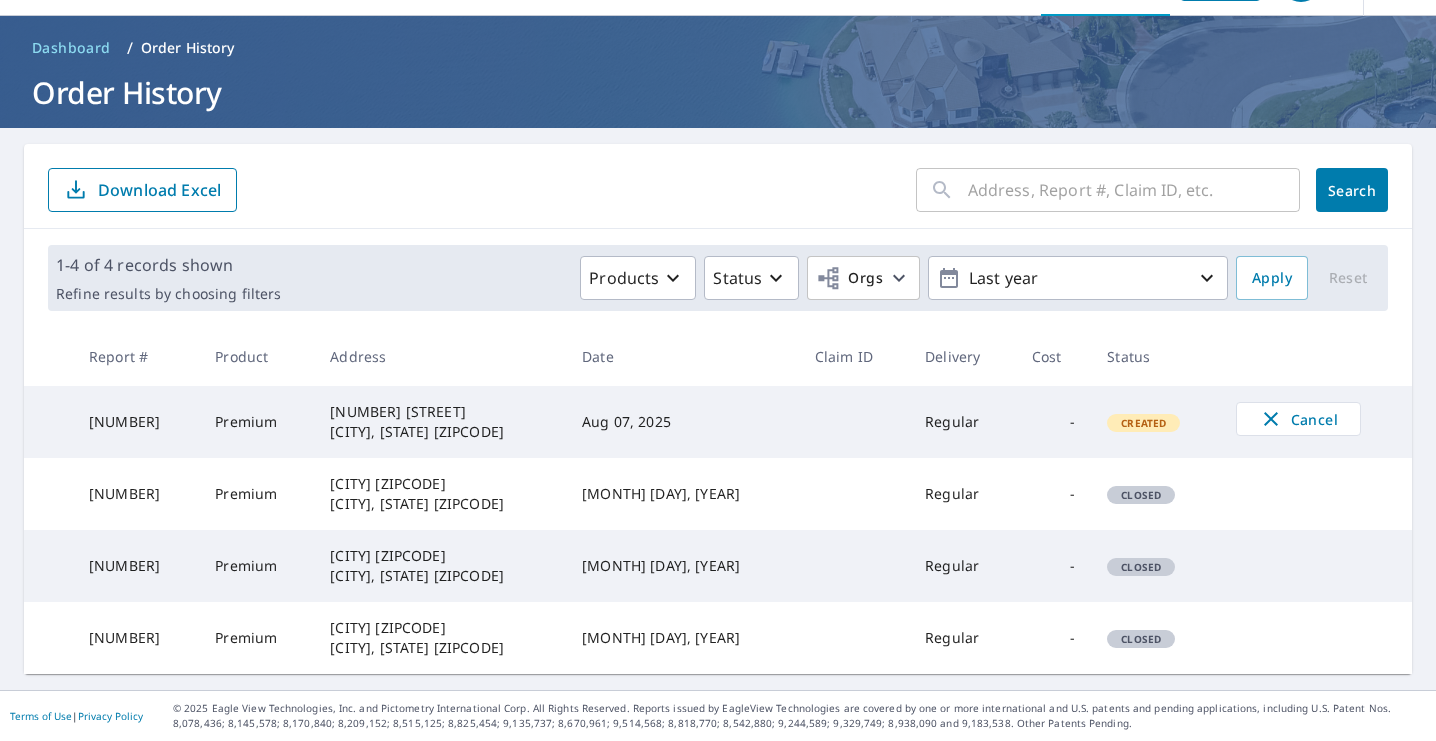 click on "[NUMBER]" at bounding box center [136, 422] 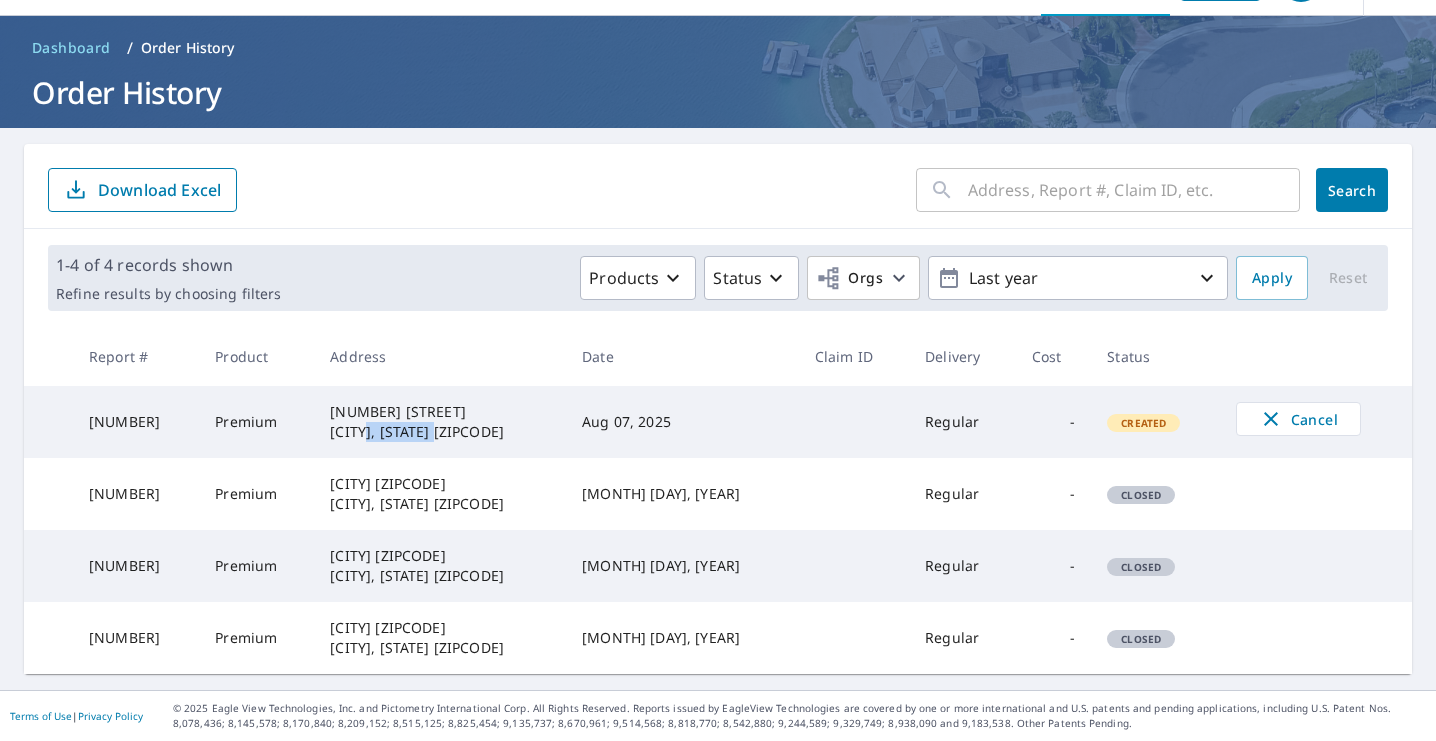 click on "[NUMBER] [STREET]
[CITY], [STATE] [ZIPCODE]" at bounding box center [440, 422] 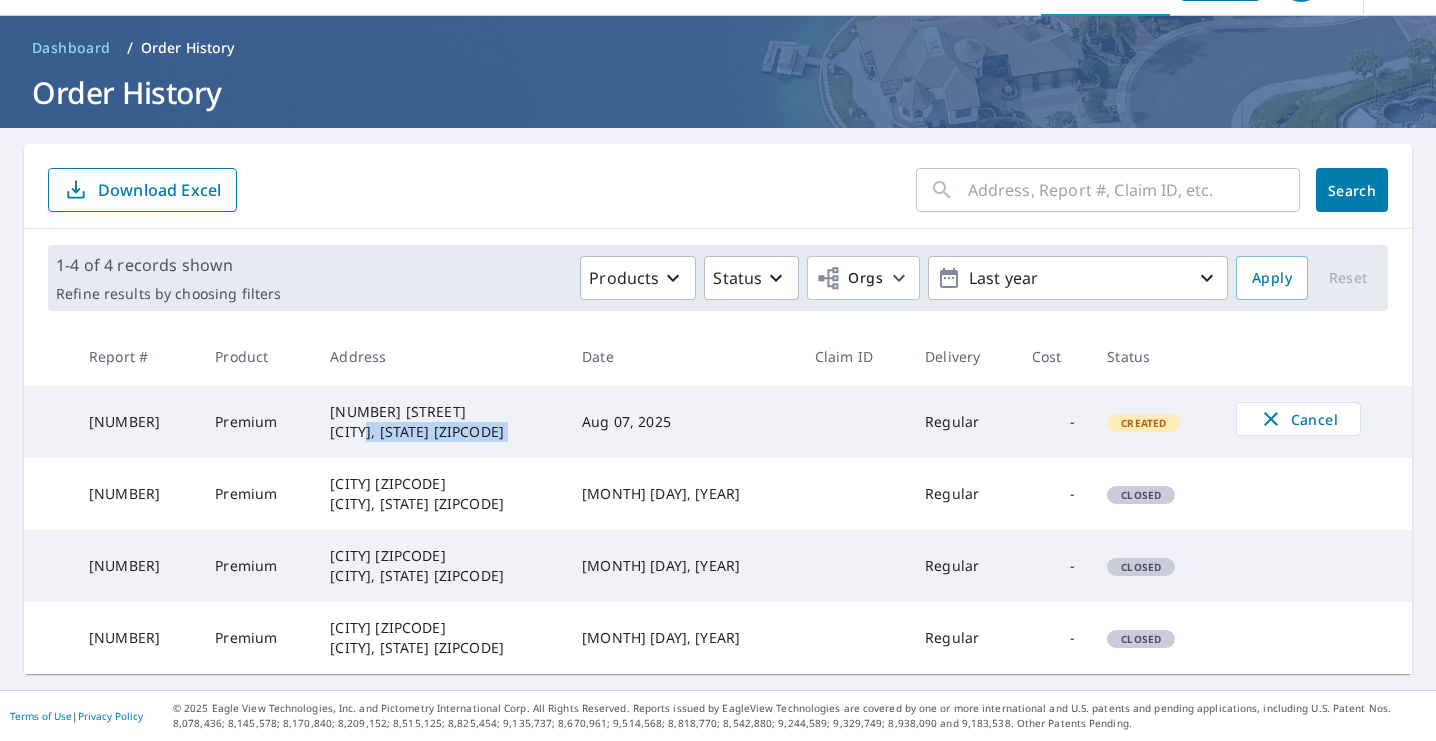click on "[NUMBER] [STREET]
[CITY], [STATE] [ZIPCODE]" at bounding box center (440, 422) 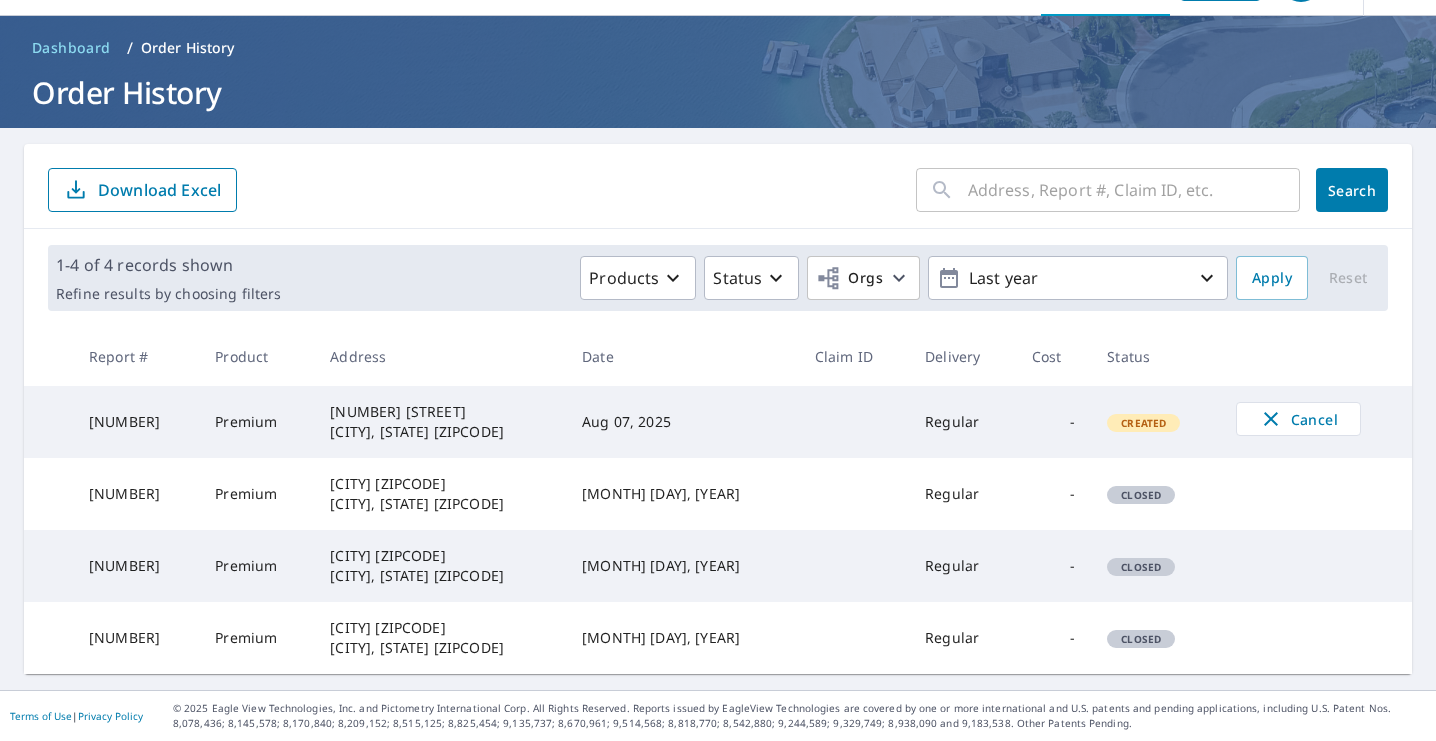 click on "[NUMBER] [STREET]
[CITY], [STATE] [ZIPCODE]" at bounding box center (440, 422) 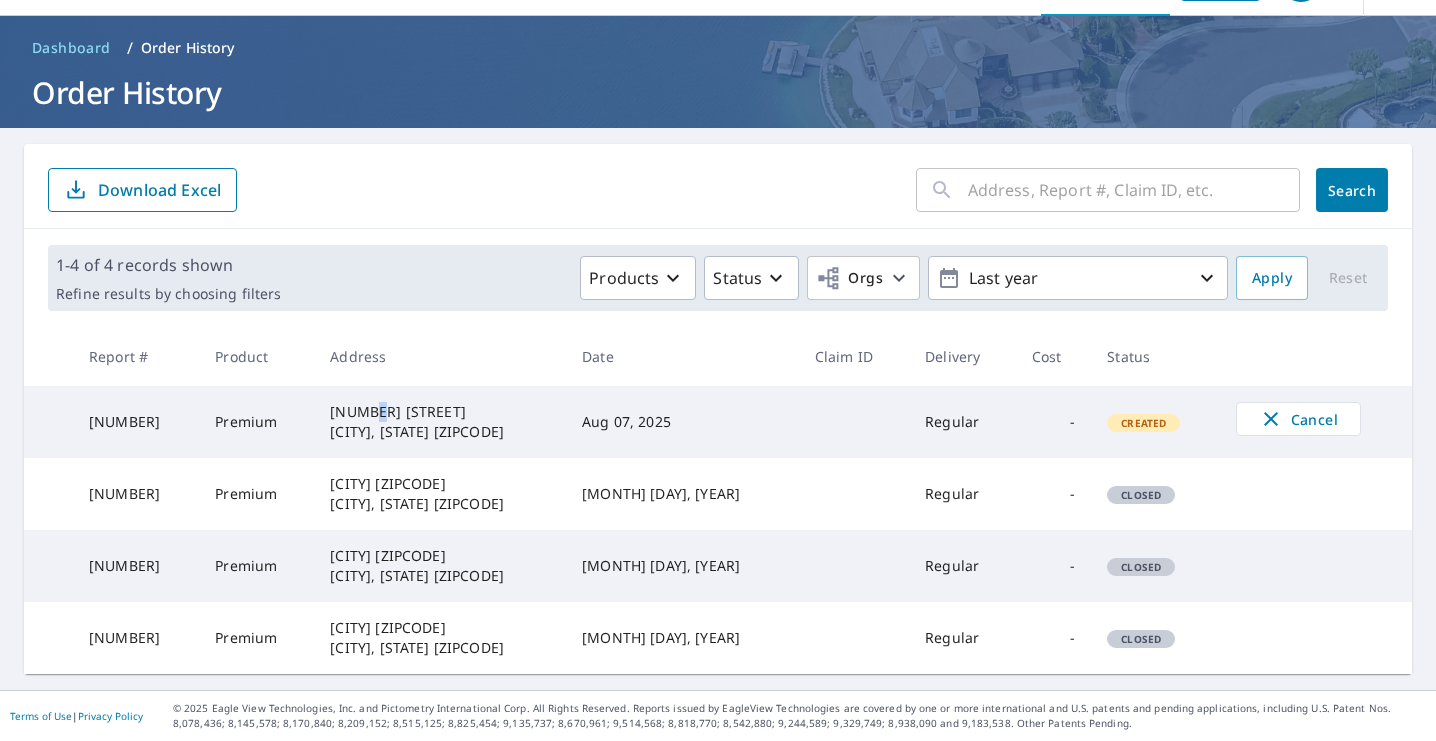 click on "[NUMBER] [STREET]
[CITY], [STATE] [ZIPCODE]" at bounding box center [440, 422] 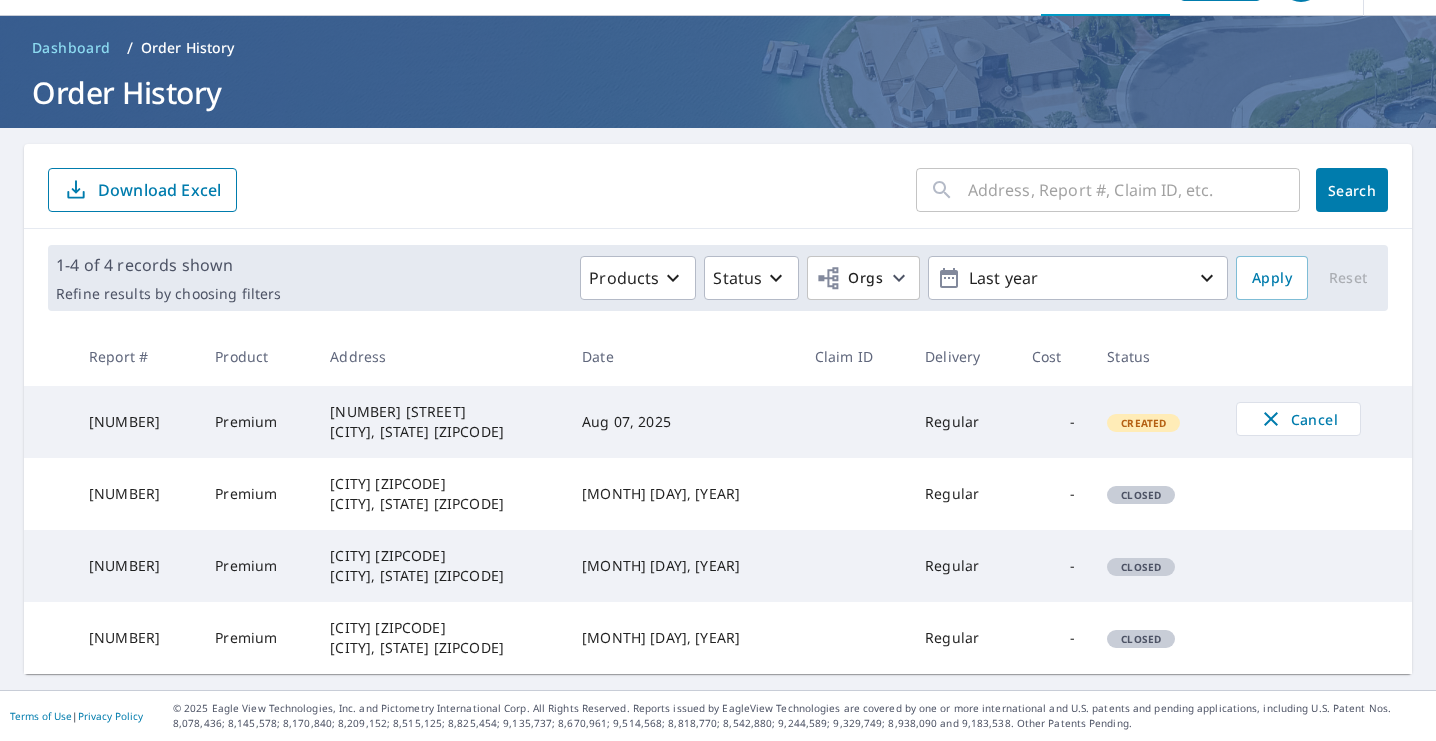 click on "[NUMBER] [STREET]
[CITY], [STATE] [ZIPCODE]" at bounding box center [440, 422] 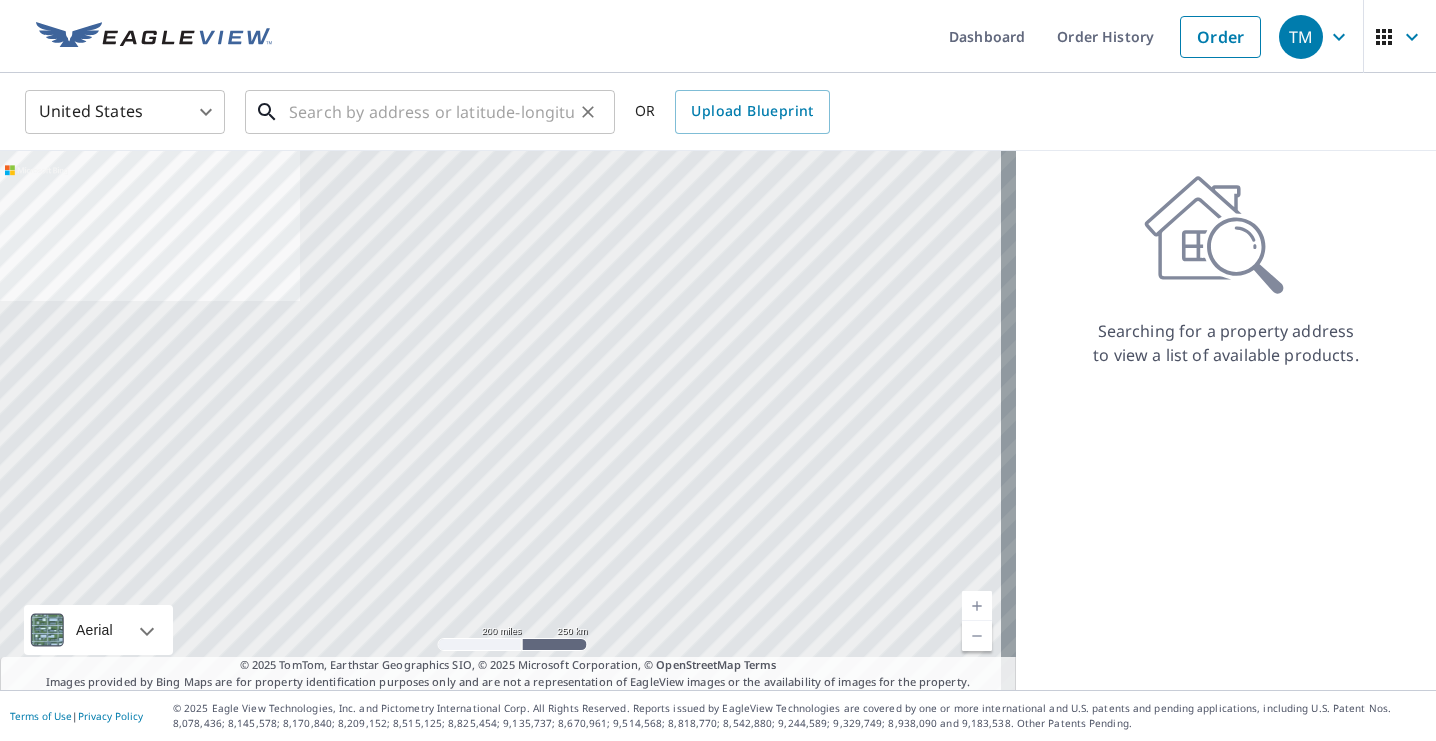 click at bounding box center [431, 112] 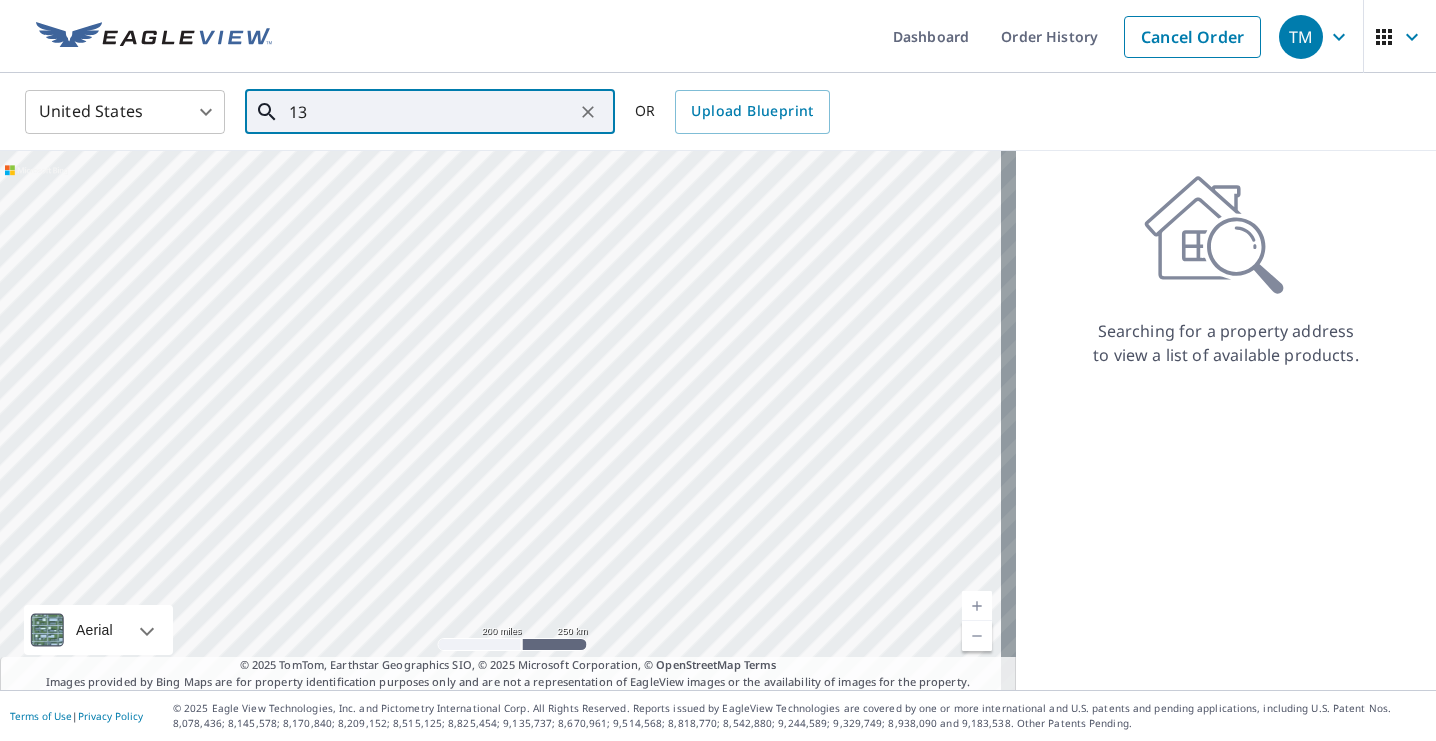 type on "1" 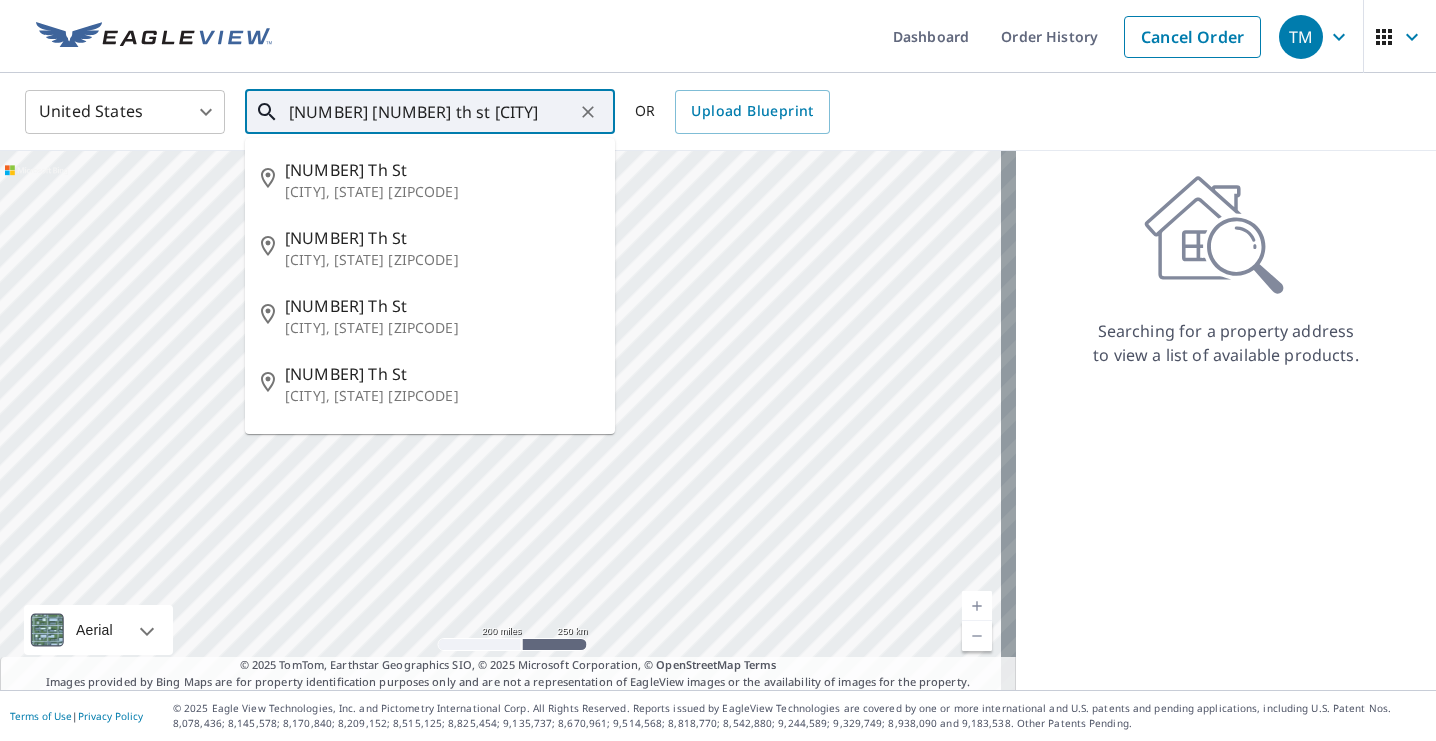 click on "[NUMBER] [NUMBER] th st [CITY]" at bounding box center [431, 112] 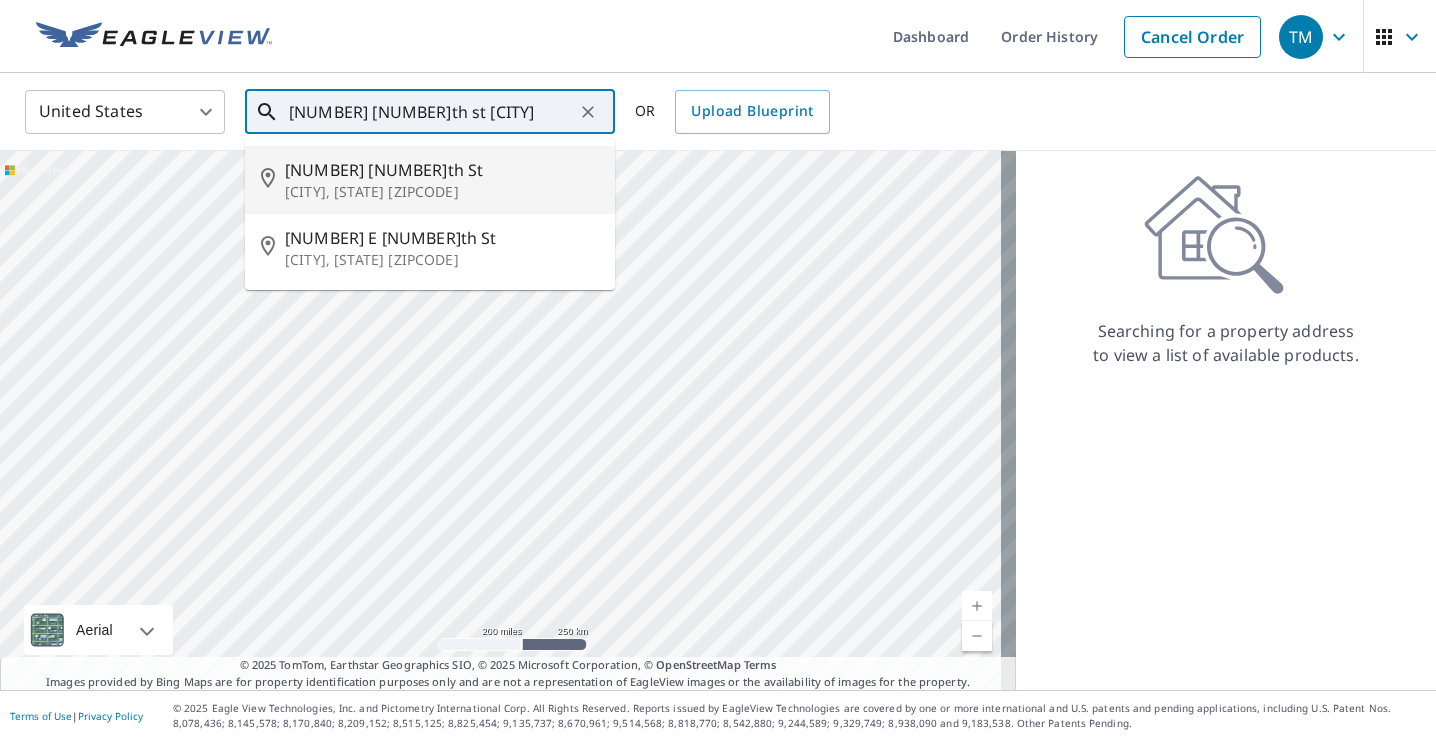 click on "[NUMBER] [NUMBER]th St" at bounding box center (442, 170) 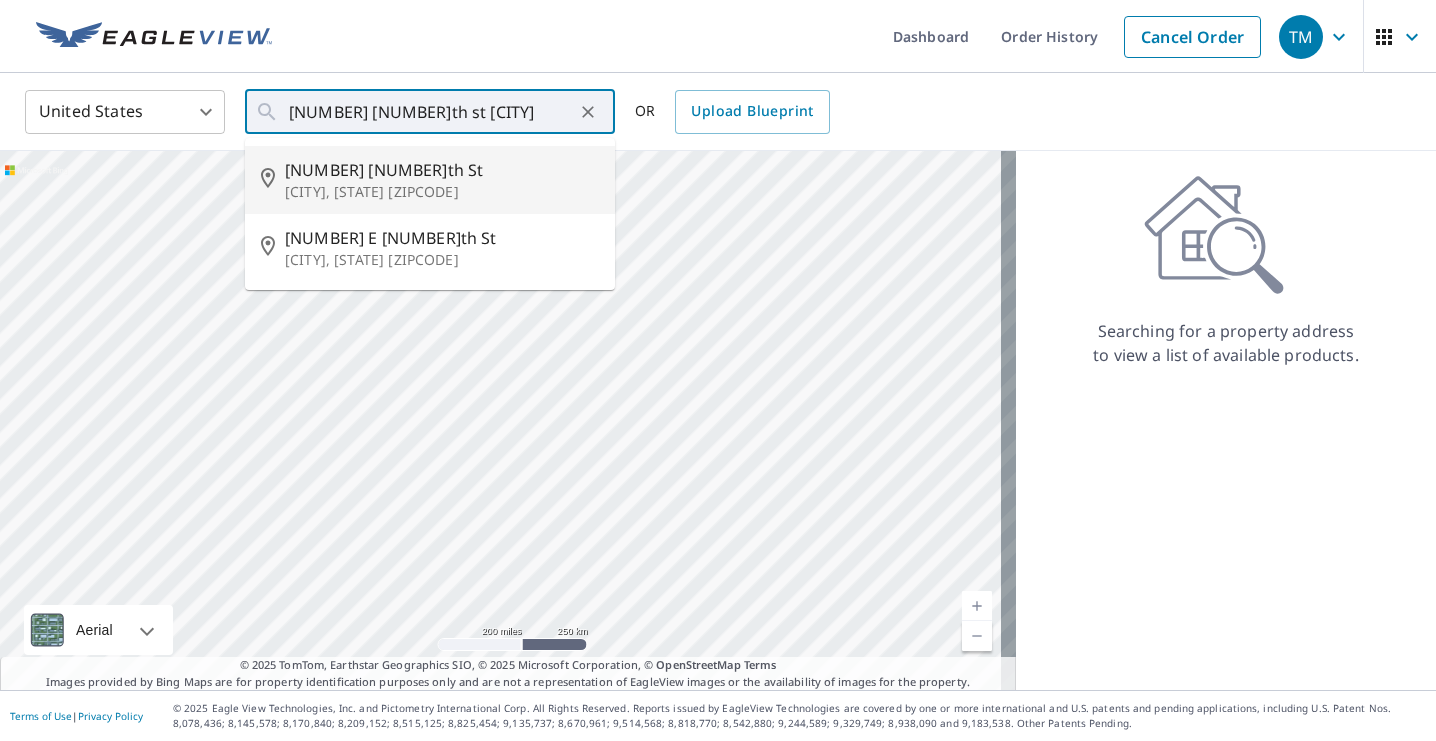 type on "[NUMBER] [NUMBER]th St [CITY], [STATE] [ZIPCODE]" 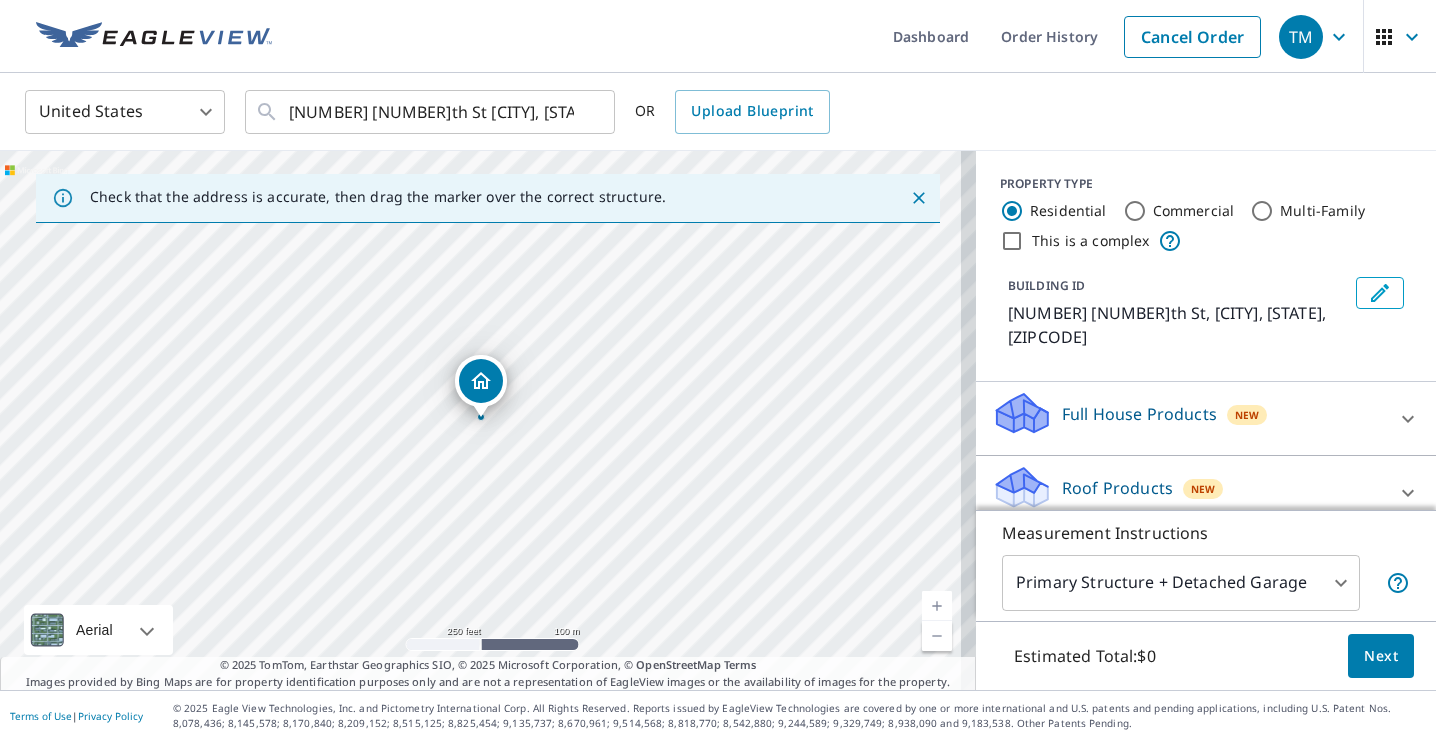 scroll, scrollTop: 144, scrollLeft: 0, axis: vertical 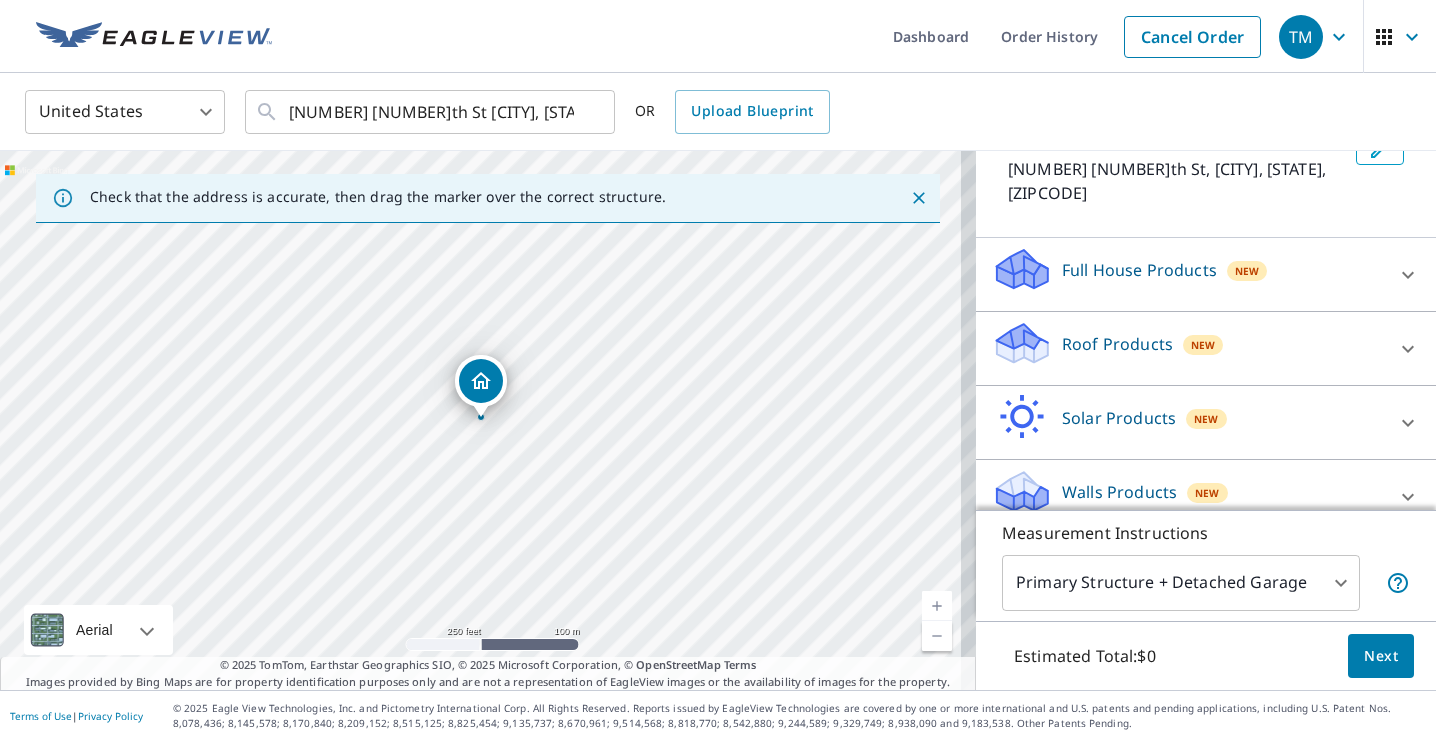 click on "New" at bounding box center (1247, 271) 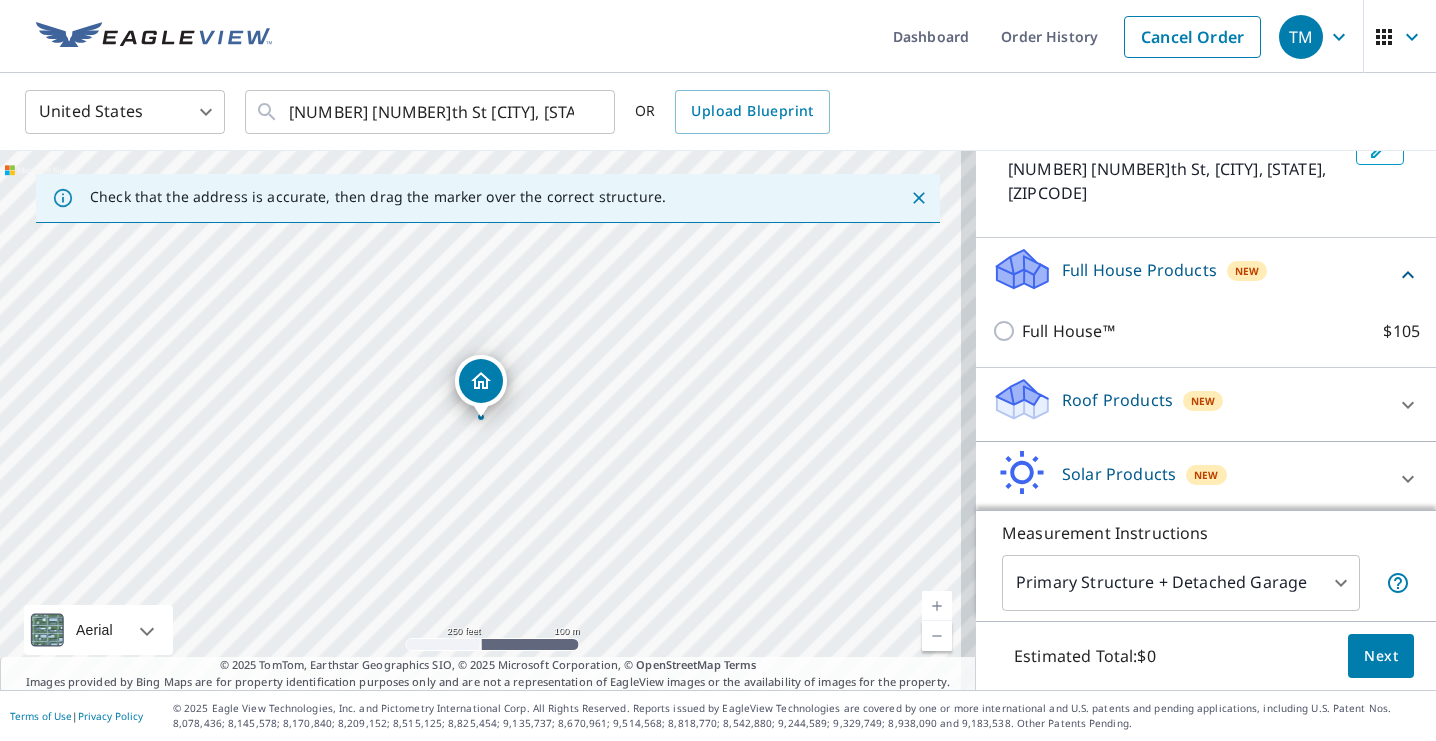 click on "Roof Products New" at bounding box center (1188, 404) 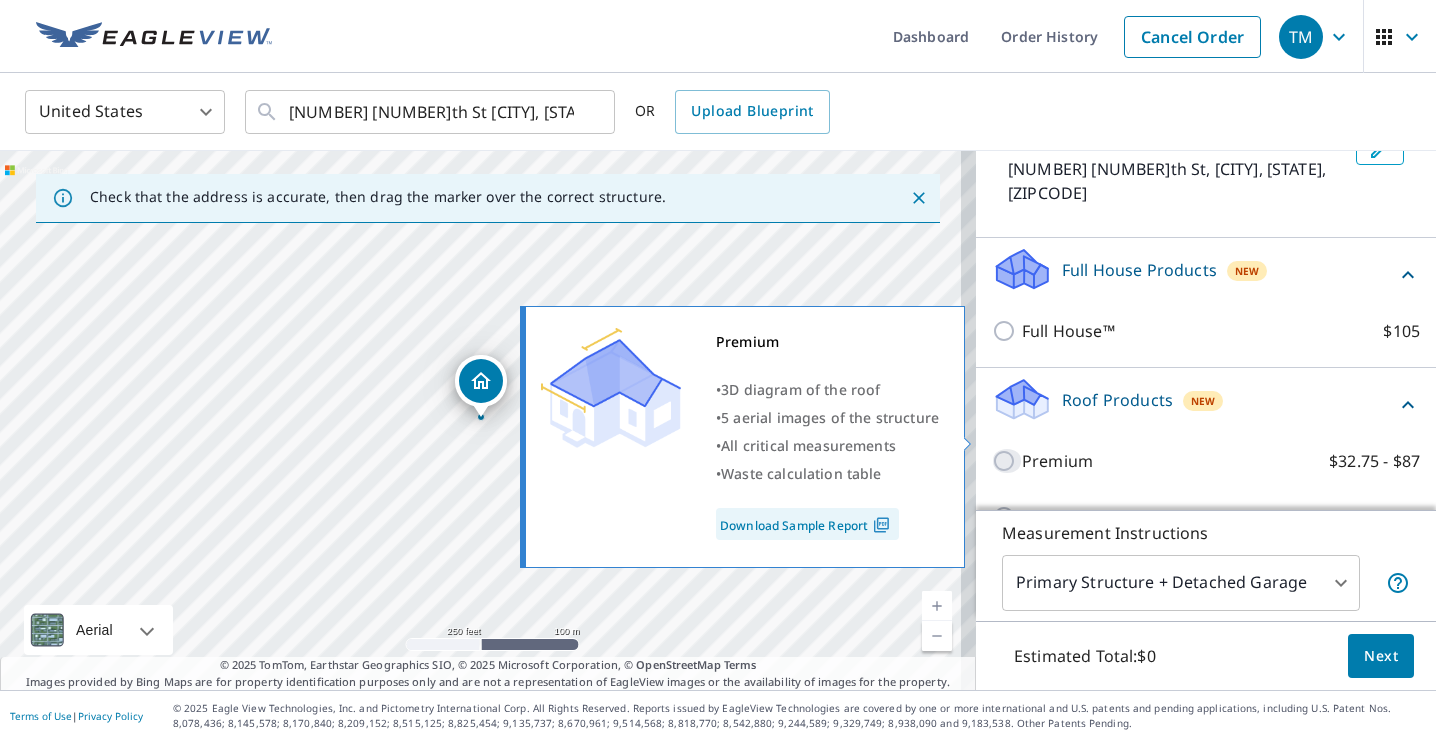 click on "Premium $32.75 - $87" at bounding box center [1007, 461] 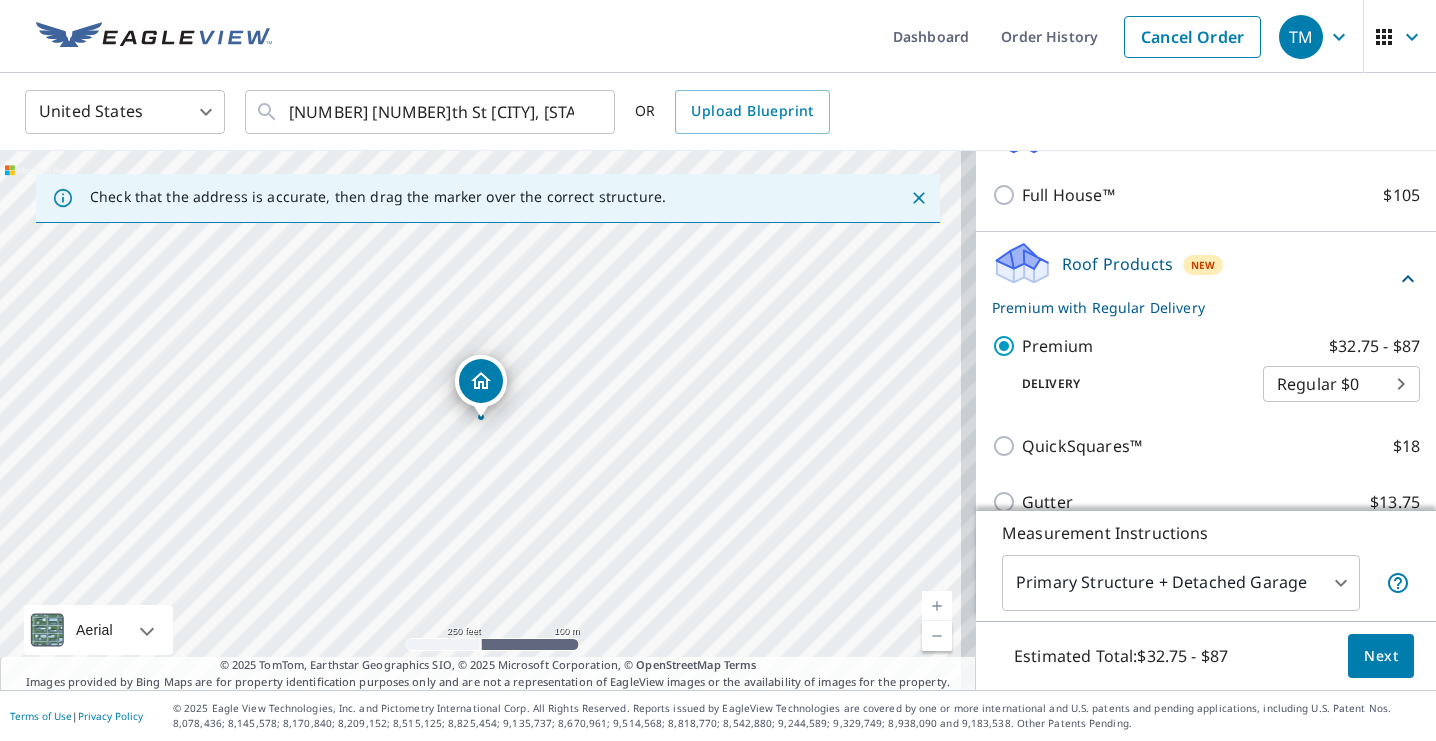 scroll, scrollTop: 489, scrollLeft: 0, axis: vertical 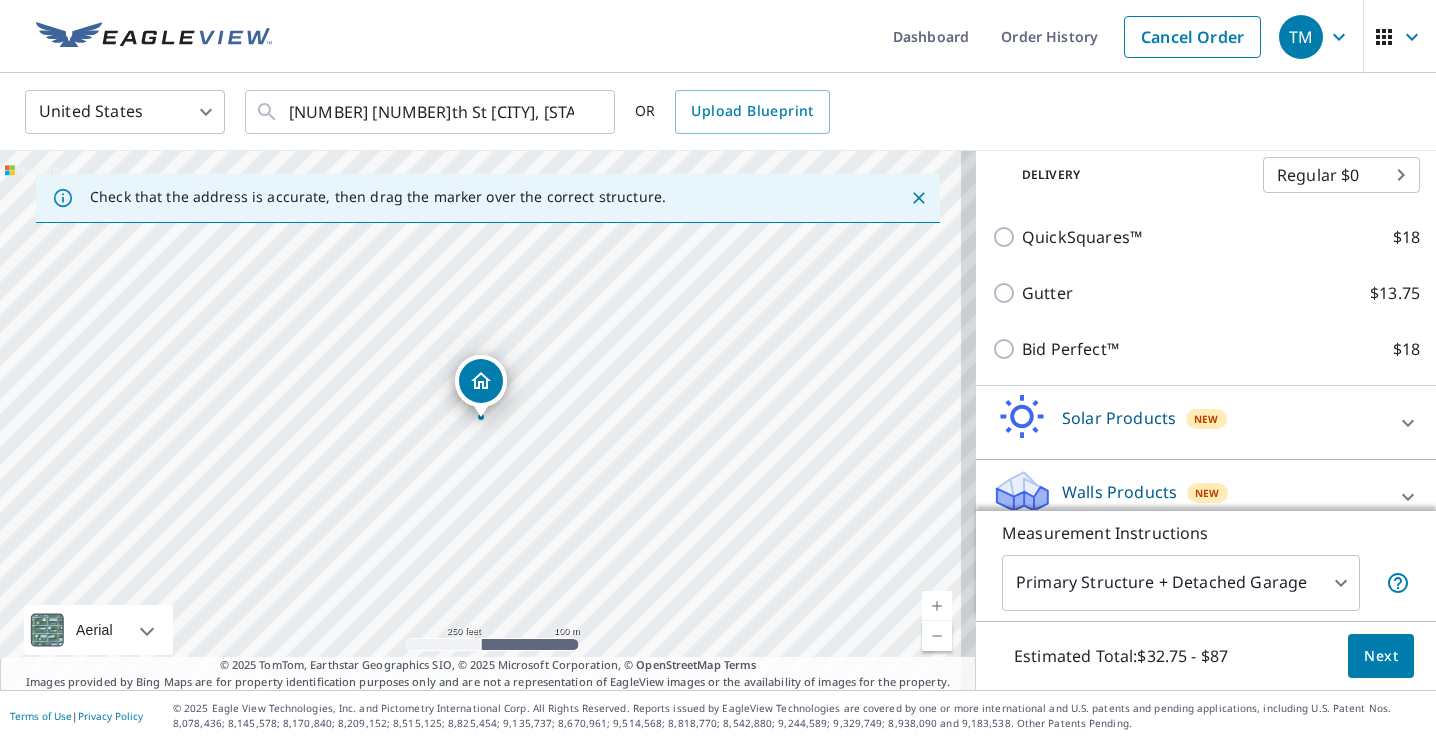 click on "Next" at bounding box center [1381, 656] 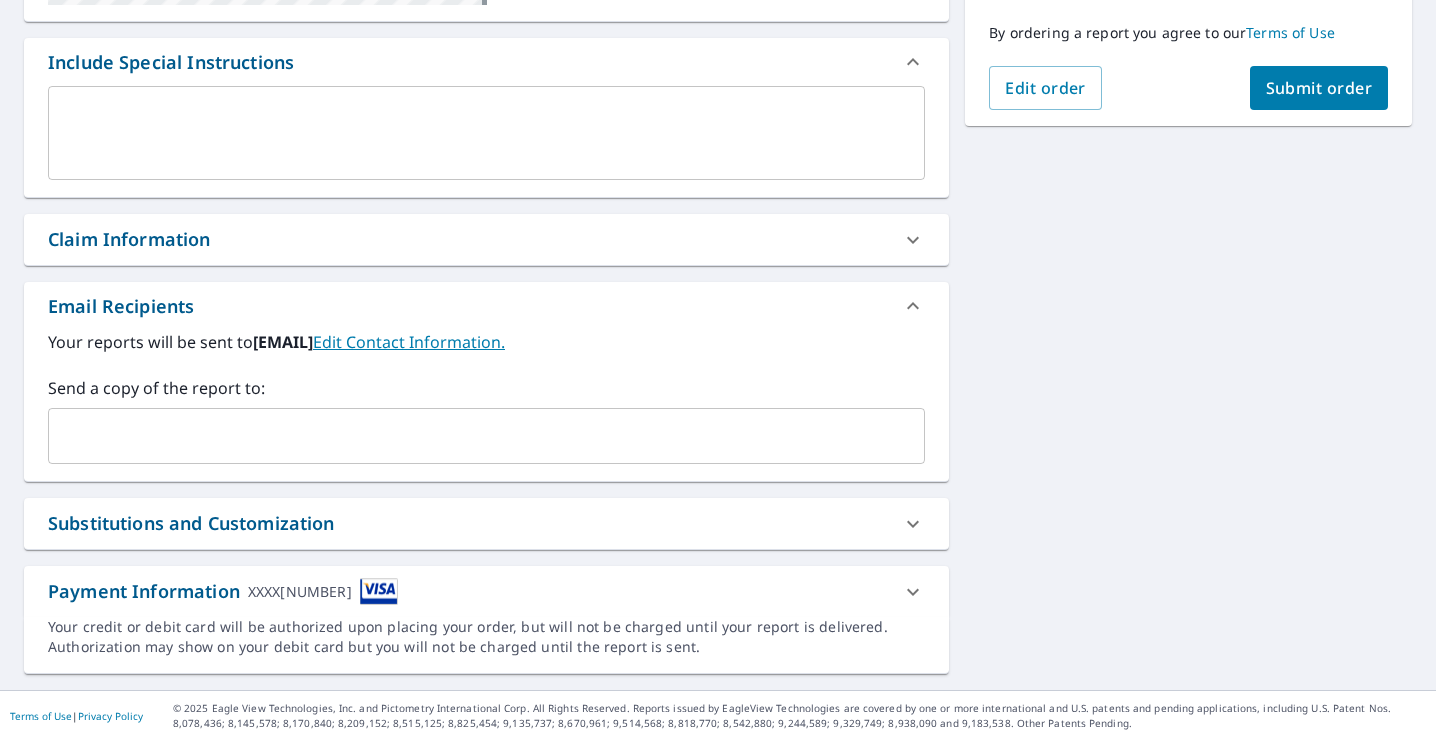 scroll, scrollTop: 0, scrollLeft: 0, axis: both 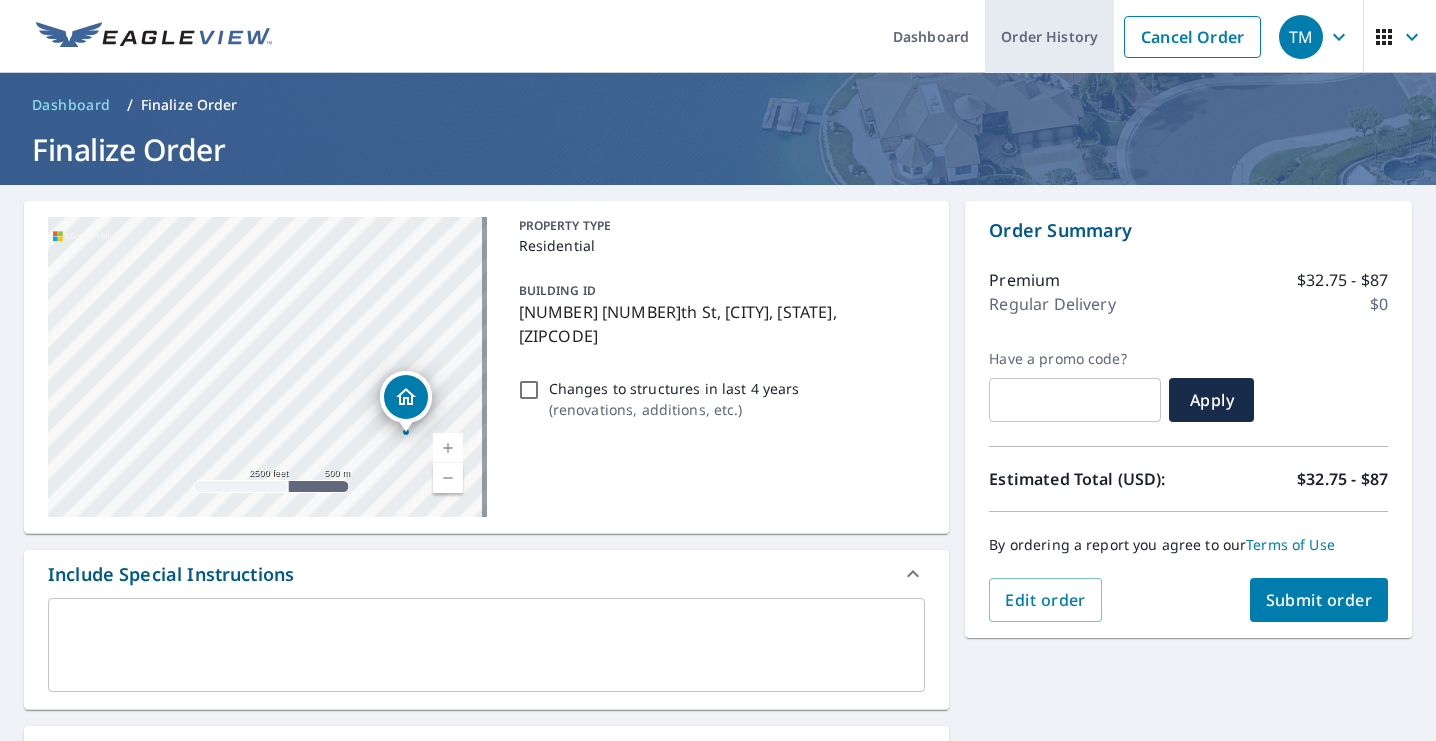 click on "Order History" at bounding box center (1049, 36) 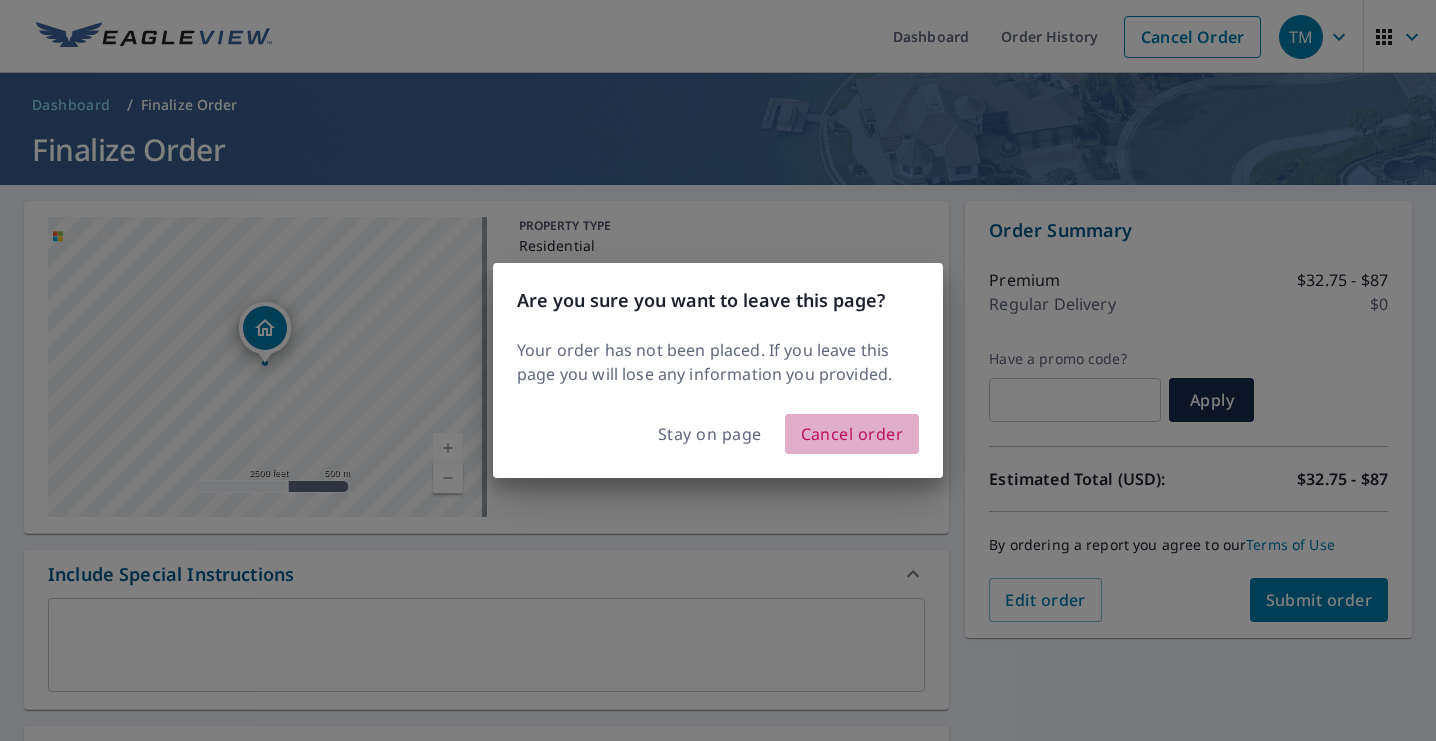click on "Cancel order" at bounding box center (852, 434) 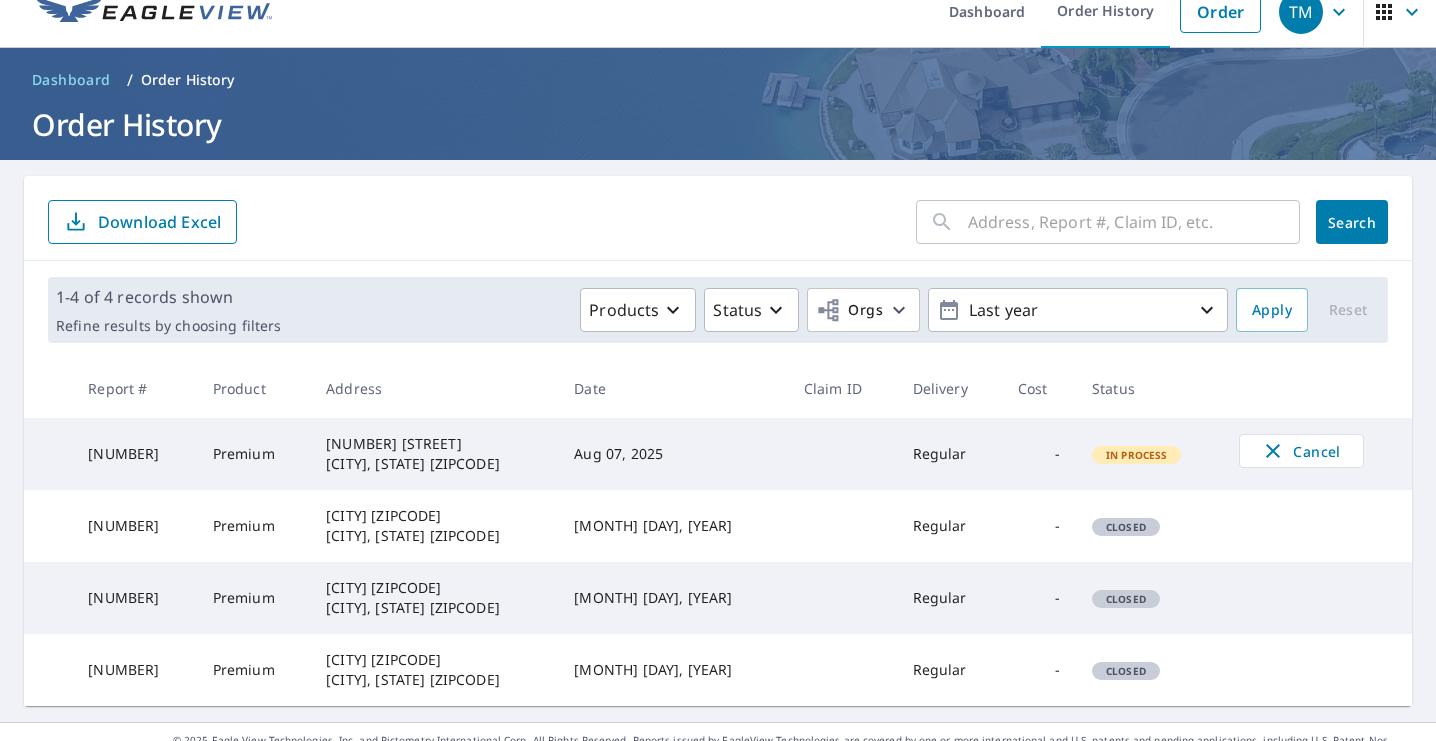 scroll, scrollTop: 39, scrollLeft: 0, axis: vertical 